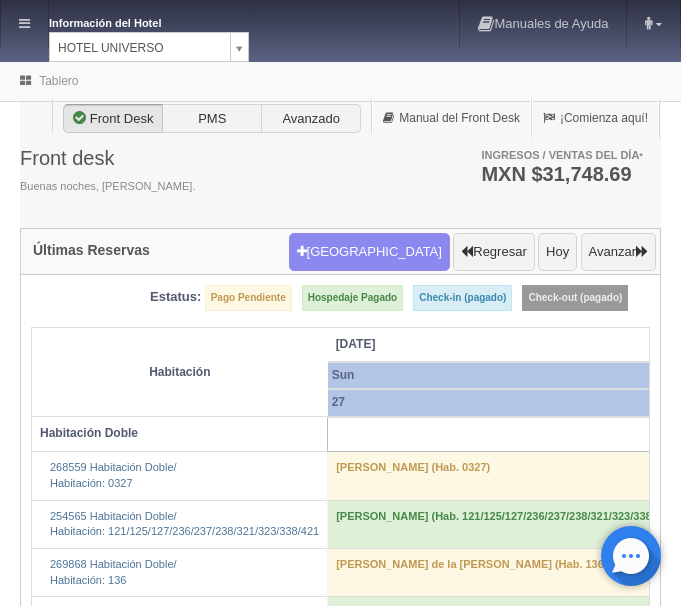 scroll, scrollTop: 0, scrollLeft: 0, axis: both 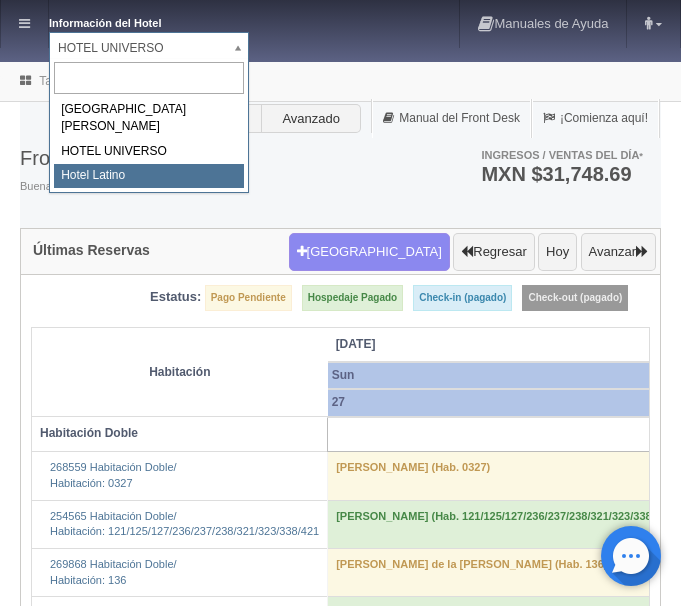 select on "625" 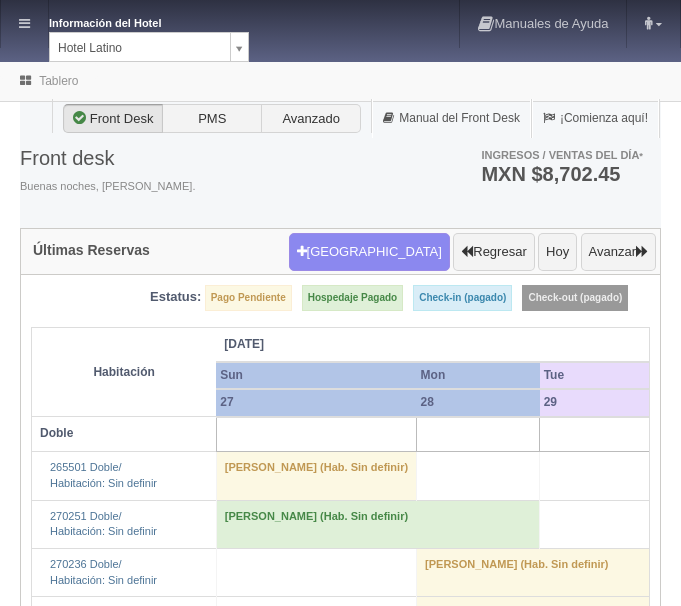 scroll, scrollTop: 0, scrollLeft: 0, axis: both 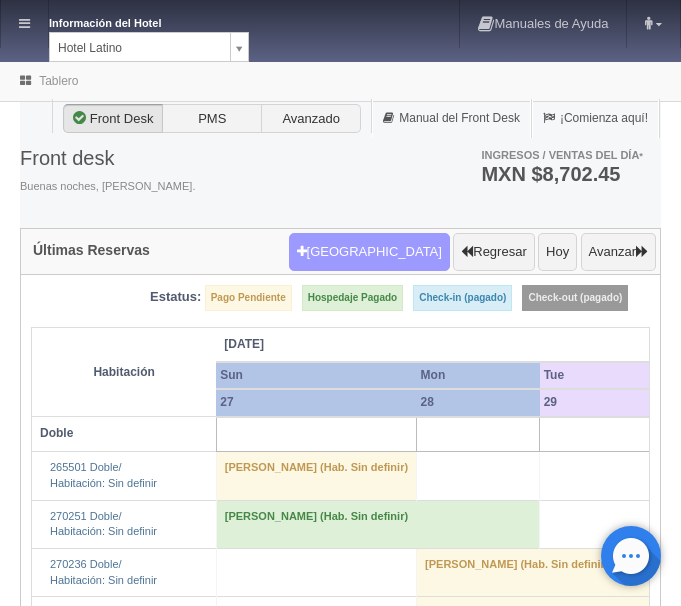 click on "[GEOGRAPHIC_DATA]" at bounding box center [369, 252] 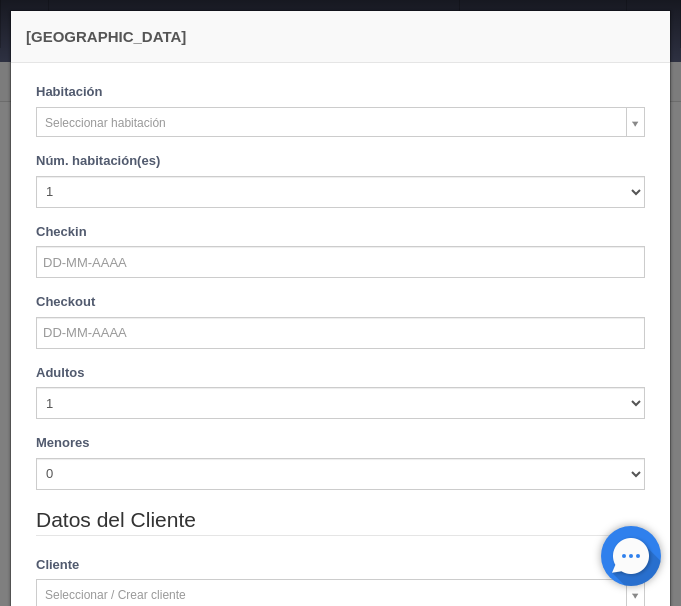 checkbox on "false" 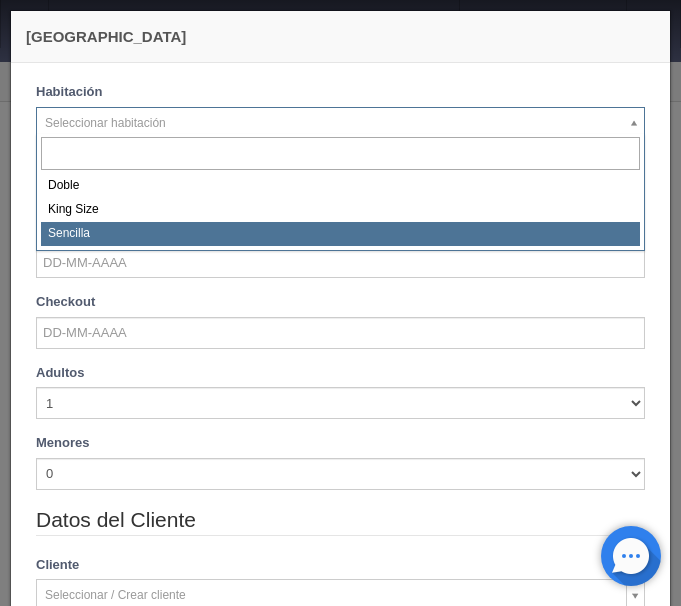 select on "2158" 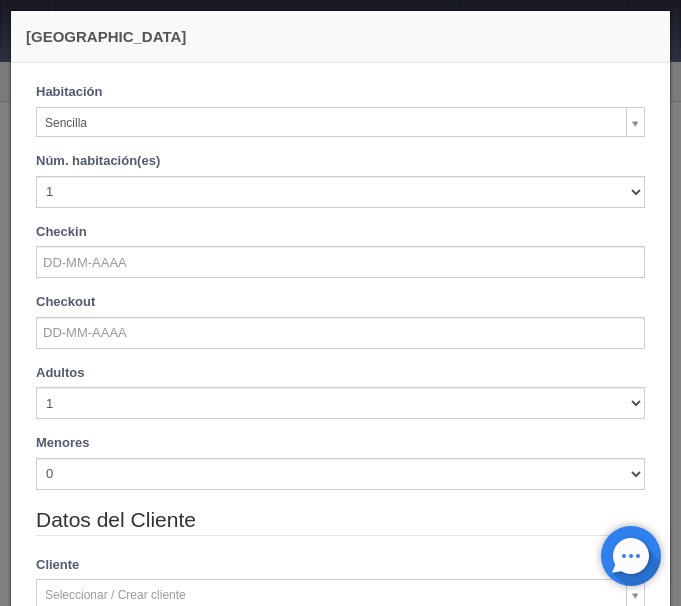 checkbox on "false" 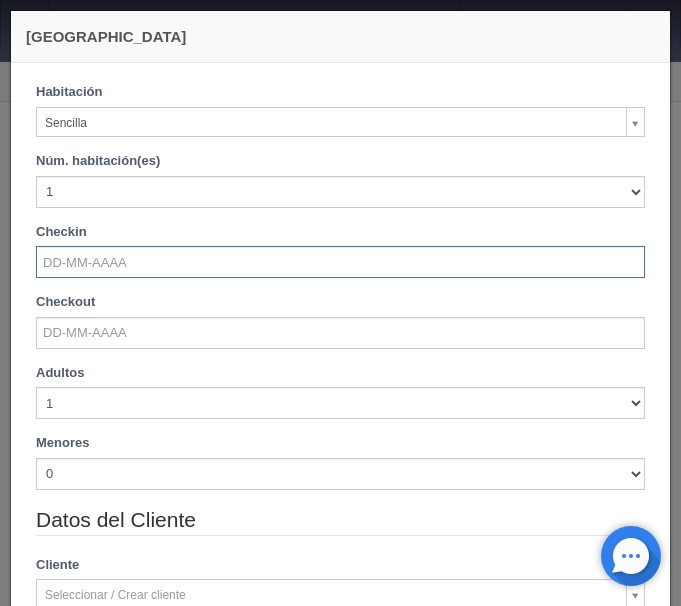 click at bounding box center (340, 262) 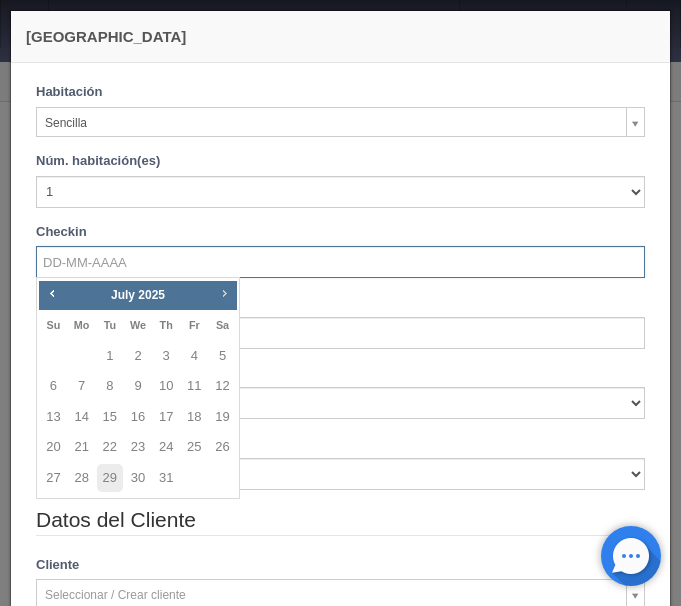 click on "Next" at bounding box center (224, 293) 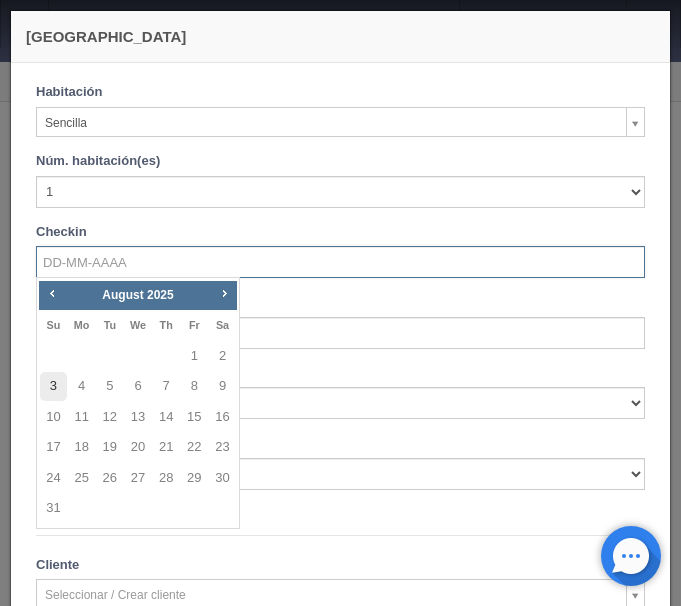 click on "3" at bounding box center [53, 386] 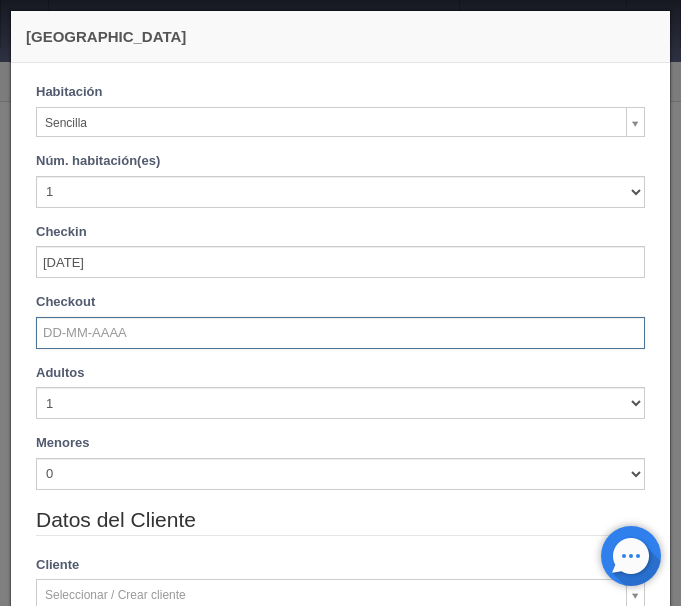 click at bounding box center [340, 333] 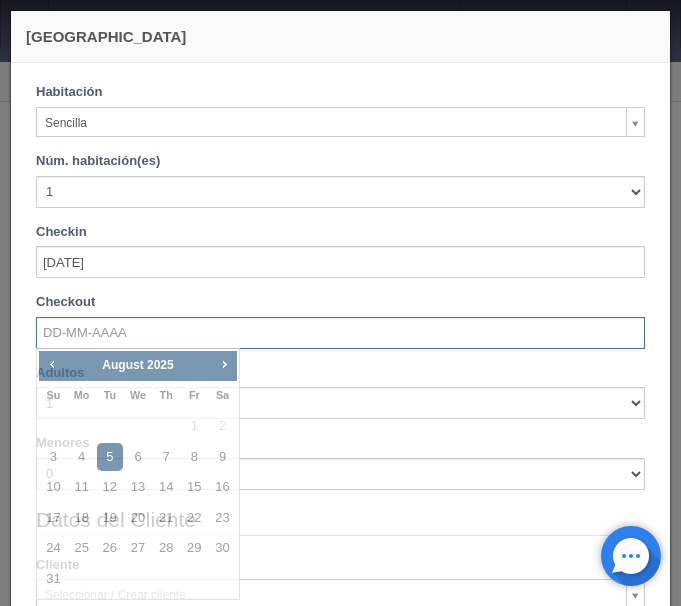 checkbox on "false" 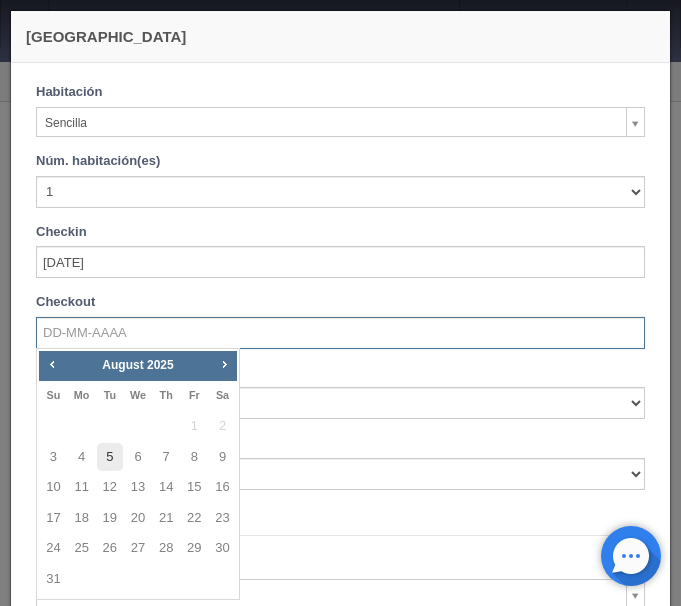 click on "5" at bounding box center [110, 457] 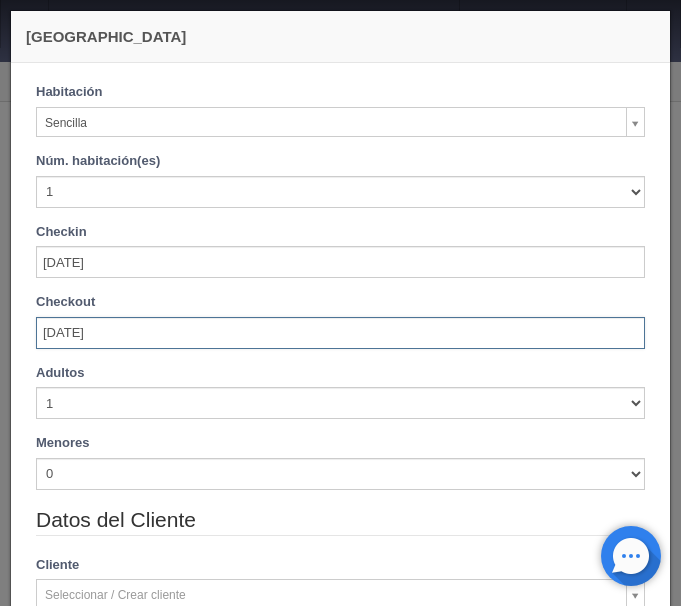 scroll, scrollTop: 84, scrollLeft: 0, axis: vertical 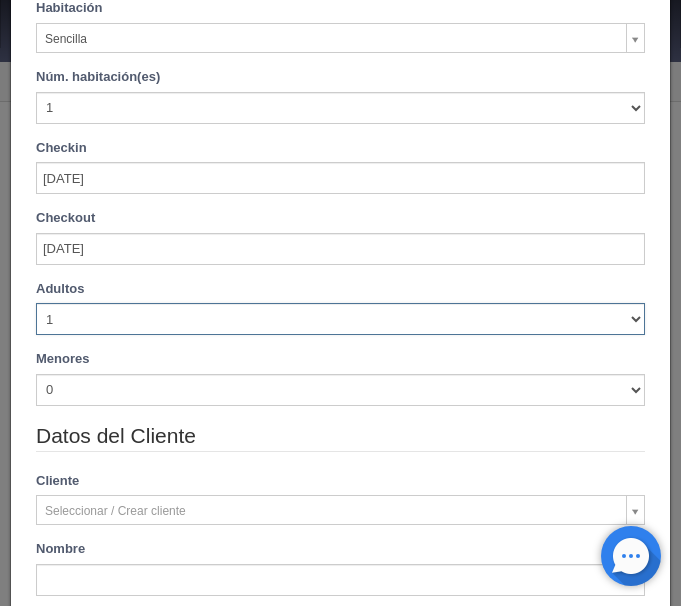 click on "1
2
3
4
5
6
7
8
9
10" at bounding box center [340, 319] 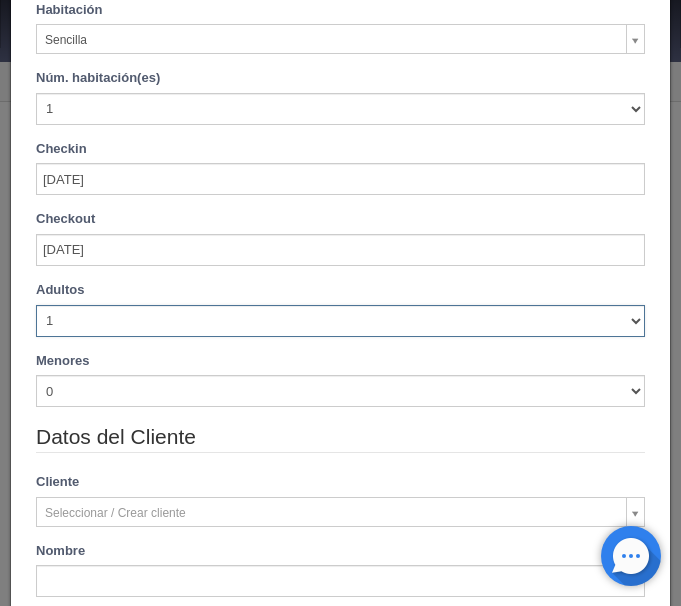 select on "2" 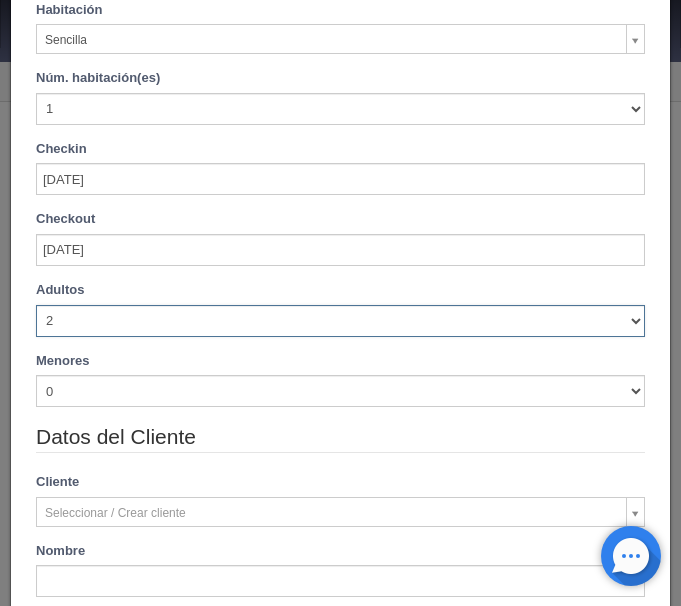 click on "2" at bounding box center [0, 0] 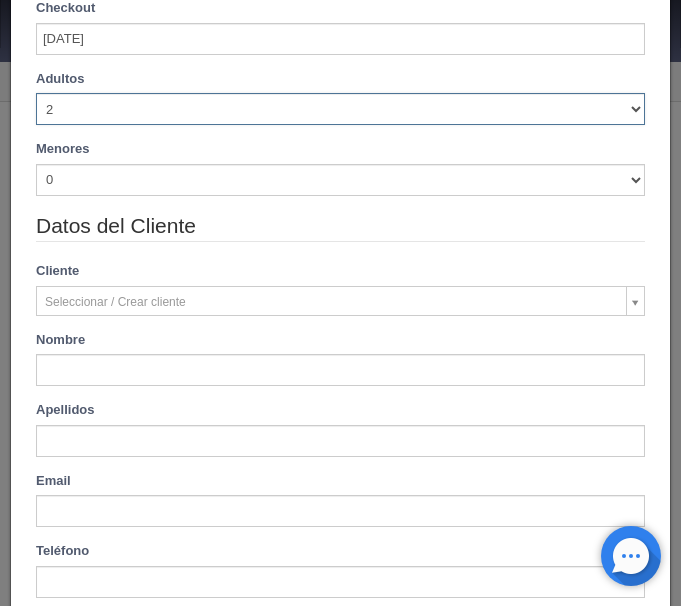 scroll, scrollTop: 400, scrollLeft: 0, axis: vertical 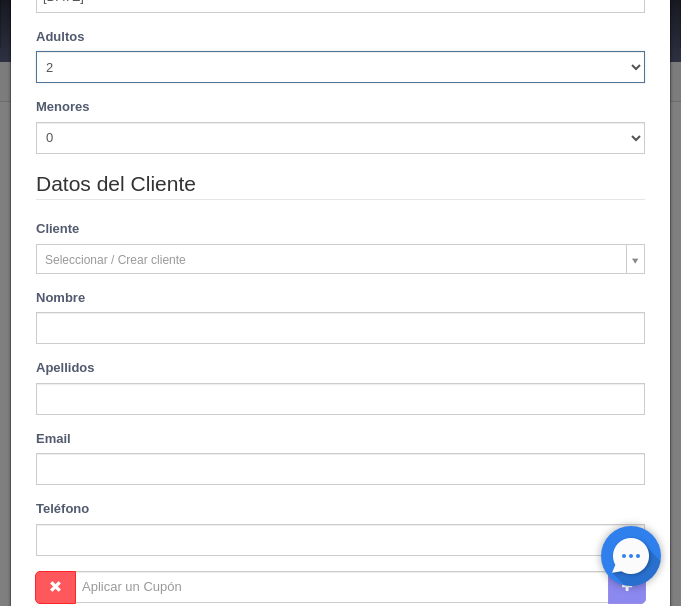 click on "Datos del Cliente
Cliente
Seleccionar / Crear cliente
Nuevo Cliente
Nombre
Apellidos
Email
Teléfono
Facturar
Facturar a Mostrador
Facturar al Cliente" at bounding box center (340, 370) 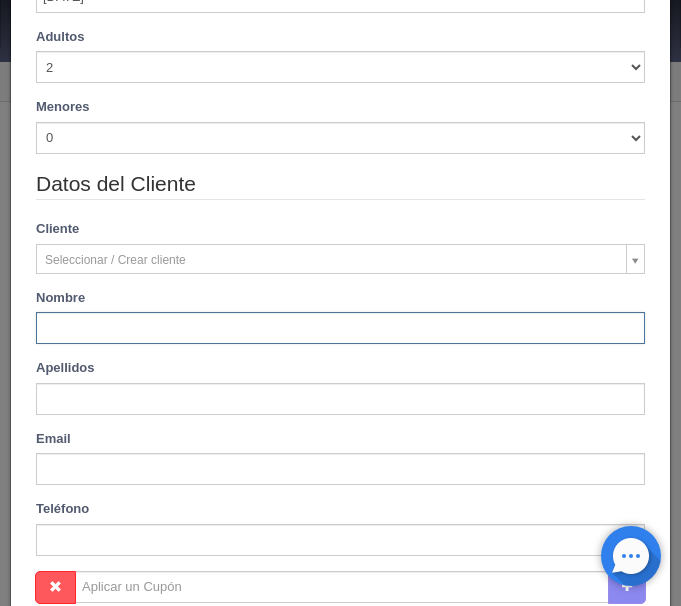 click at bounding box center (340, 328) 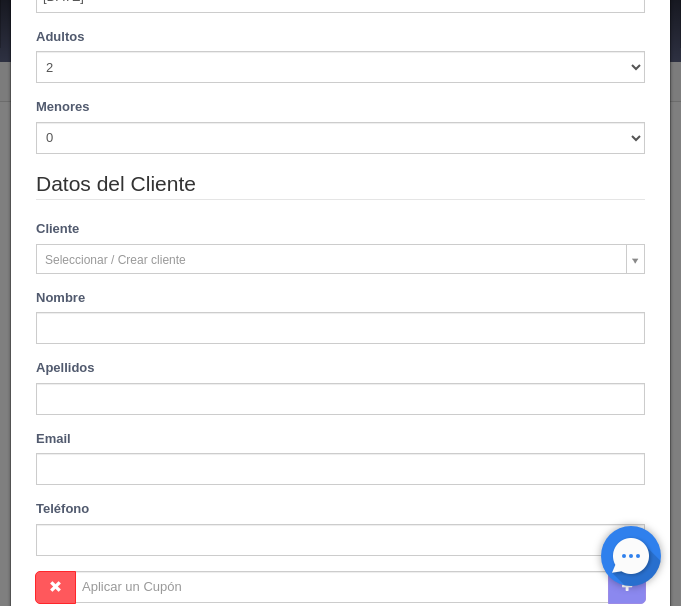 type on "Karla Rocio" 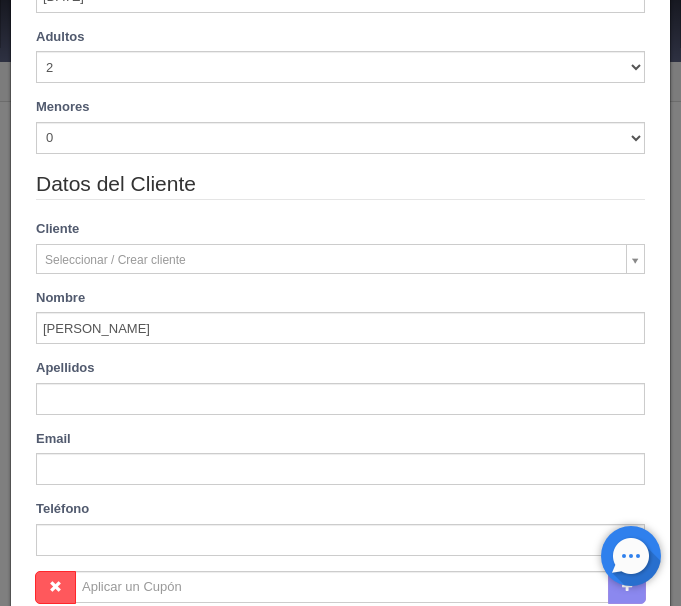 type on "López Figueroa" 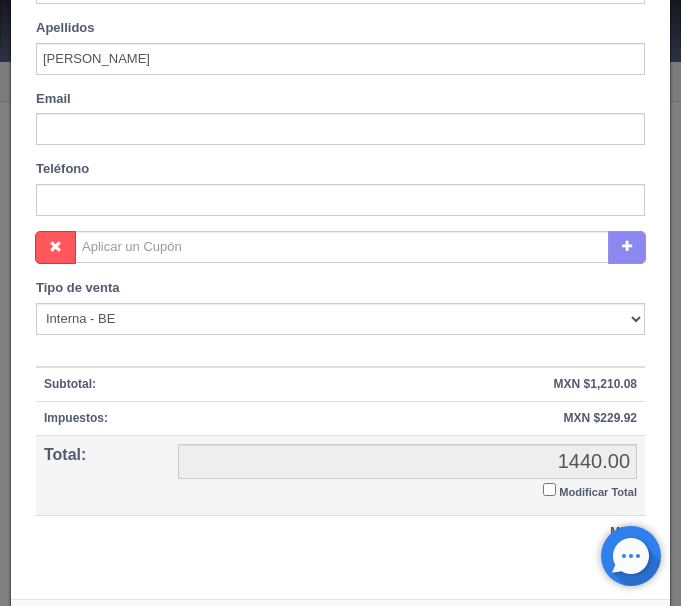 scroll, scrollTop: 815, scrollLeft: 0, axis: vertical 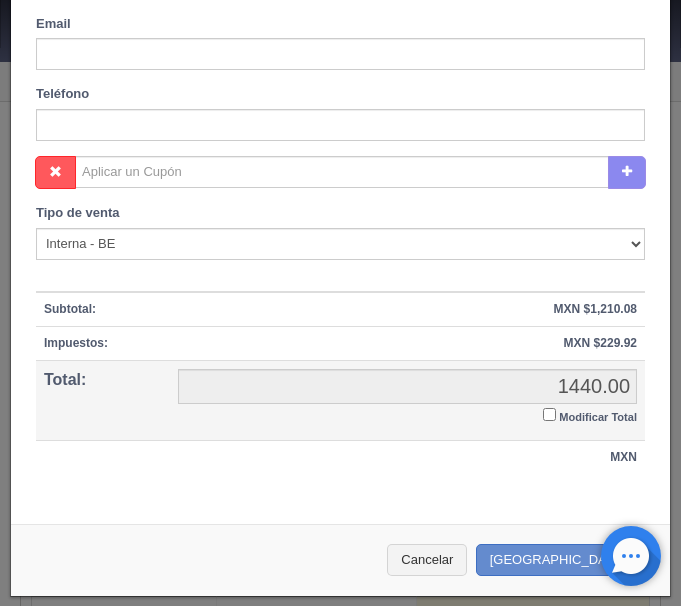 click on "Modificar Total" at bounding box center (549, 414) 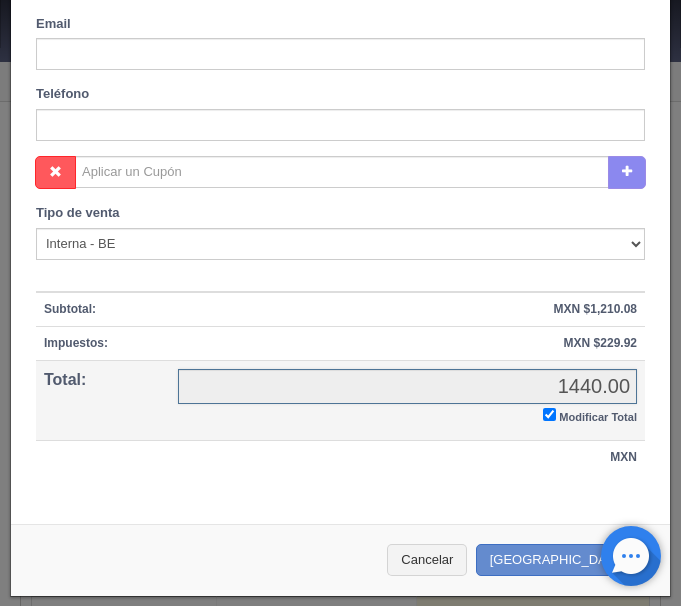 checkbox on "true" 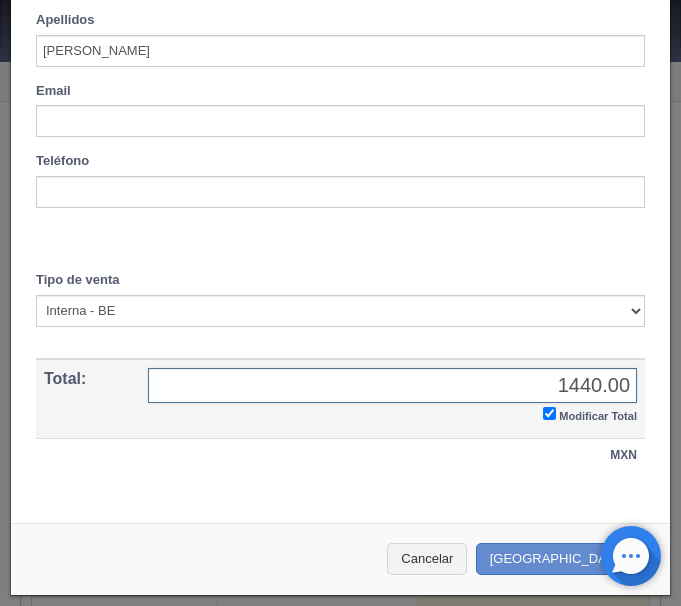scroll, scrollTop: 746, scrollLeft: 0, axis: vertical 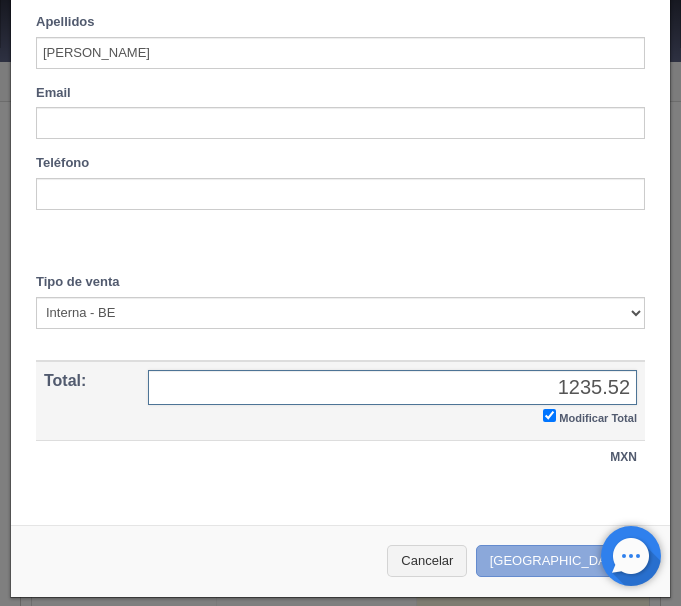 type on "1235.52" 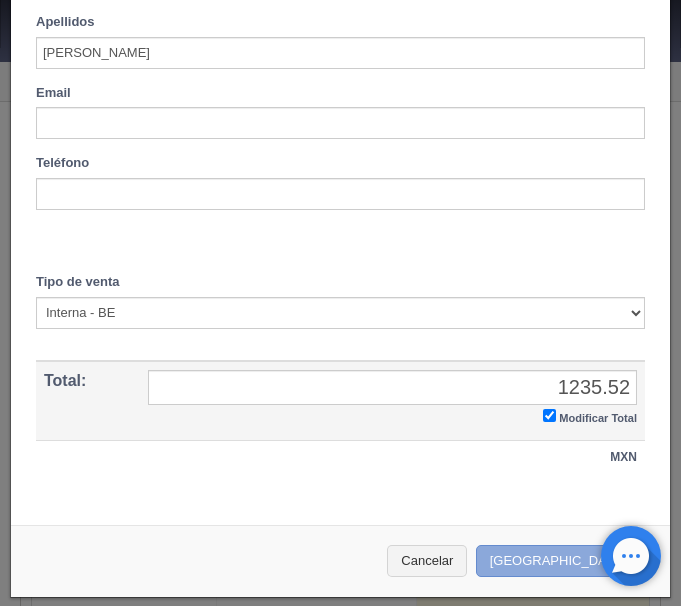click on "[GEOGRAPHIC_DATA]" at bounding box center [563, 561] 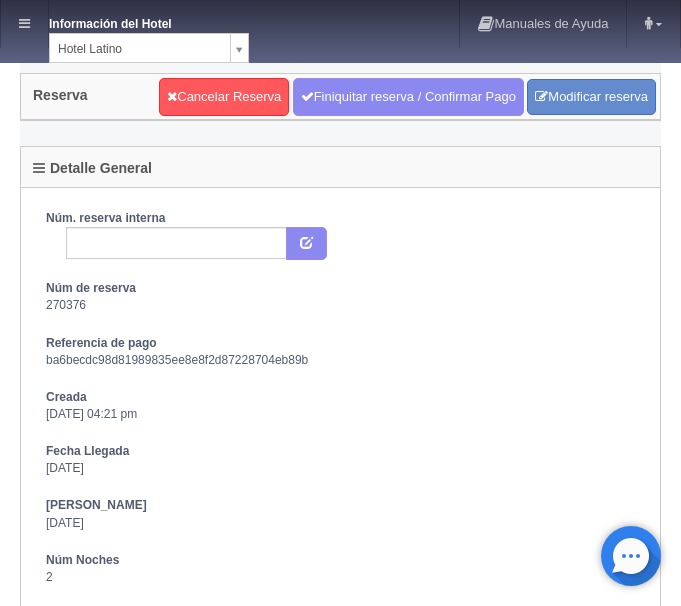 scroll, scrollTop: 0, scrollLeft: 0, axis: both 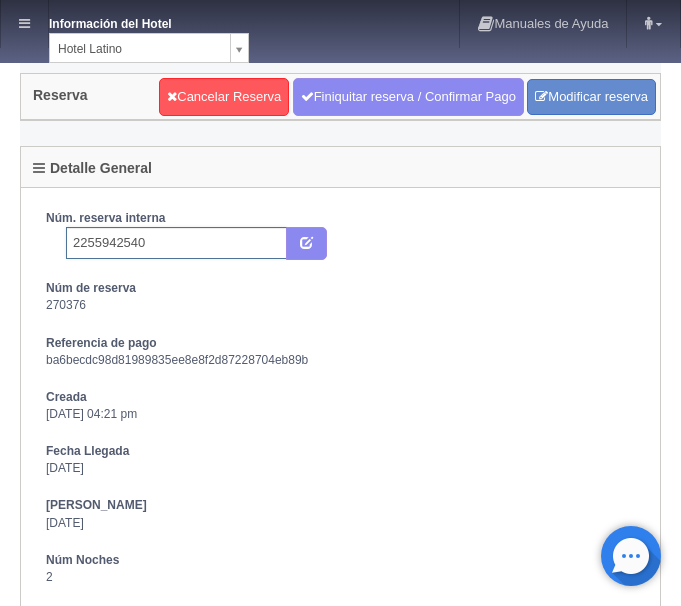 click on "2255942540" at bounding box center (176, 243) 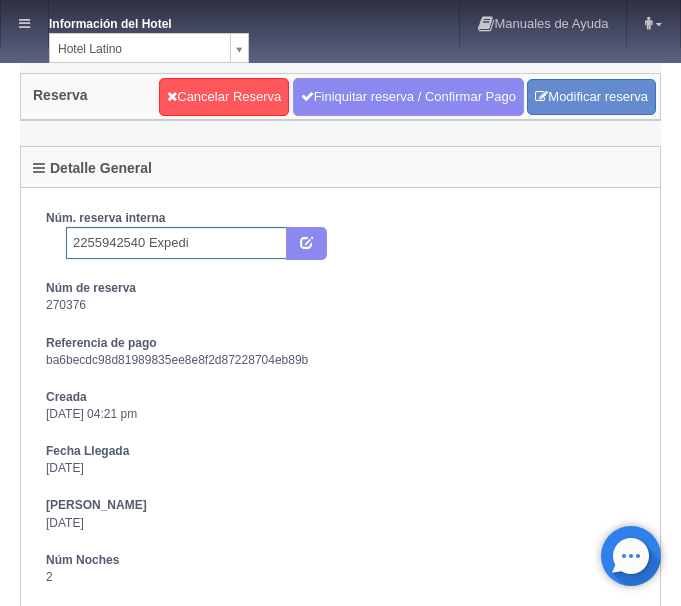 type on "2255942540 Expedia" 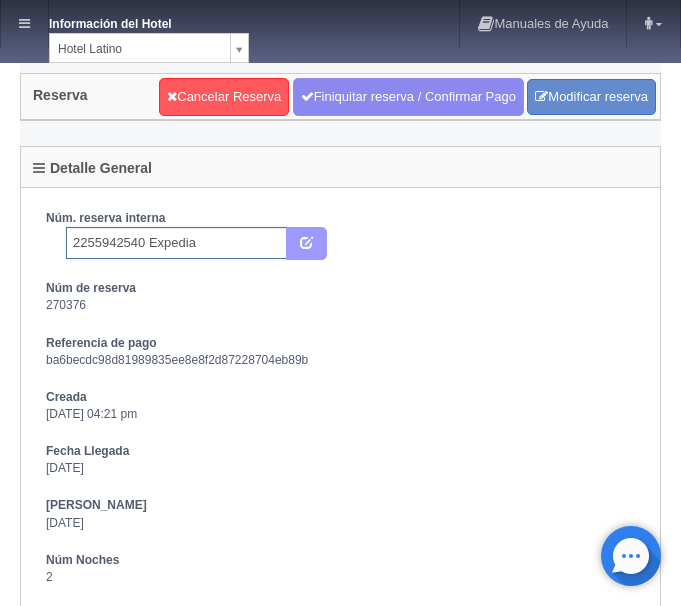 click at bounding box center [306, 241] 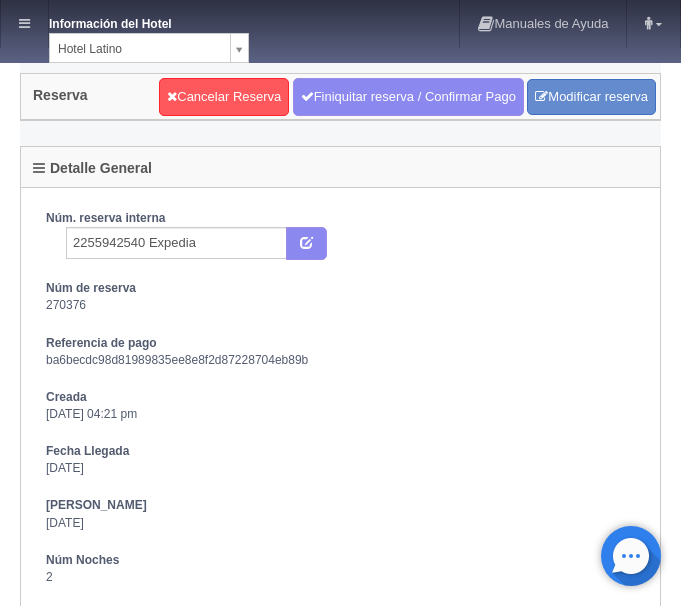 scroll, scrollTop: 0, scrollLeft: 0, axis: both 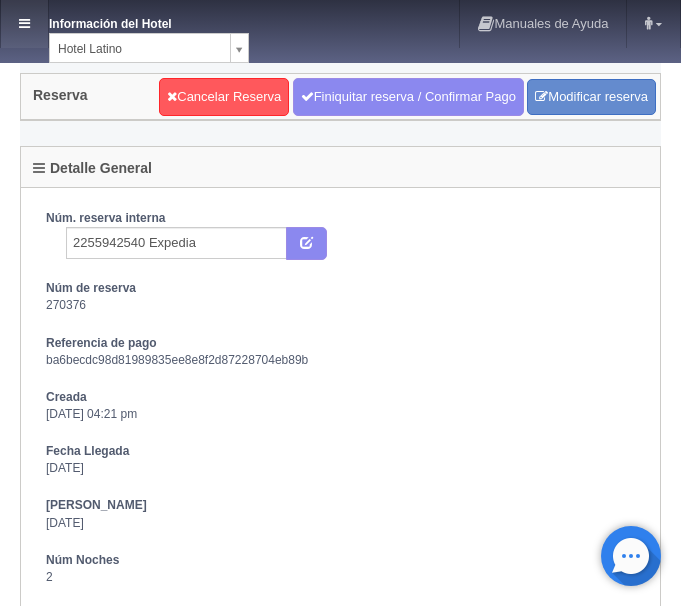 click at bounding box center (24, 23) 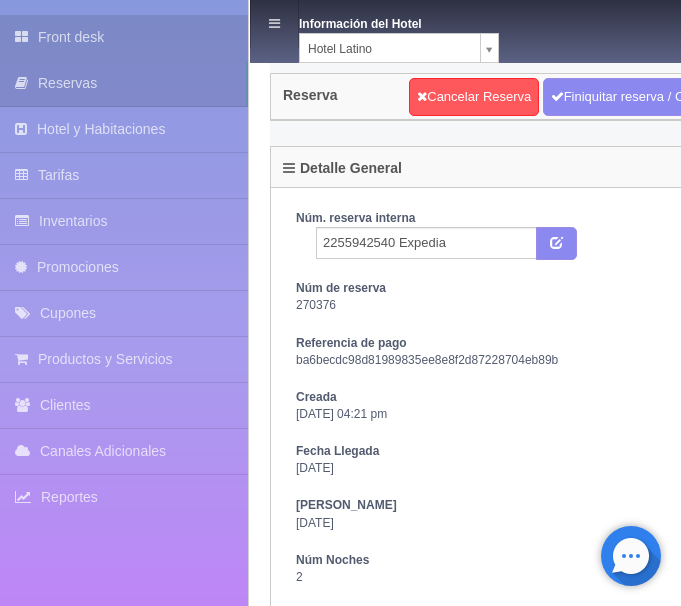 click at bounding box center (26, 37) 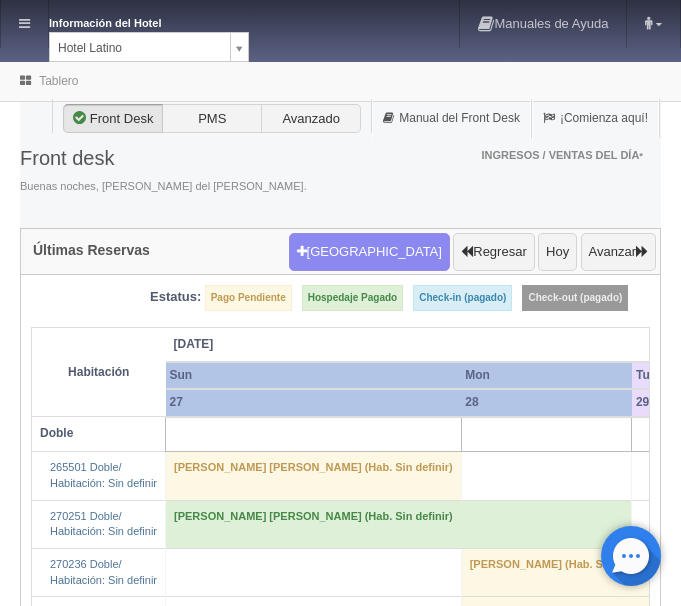 scroll, scrollTop: 0, scrollLeft: 0, axis: both 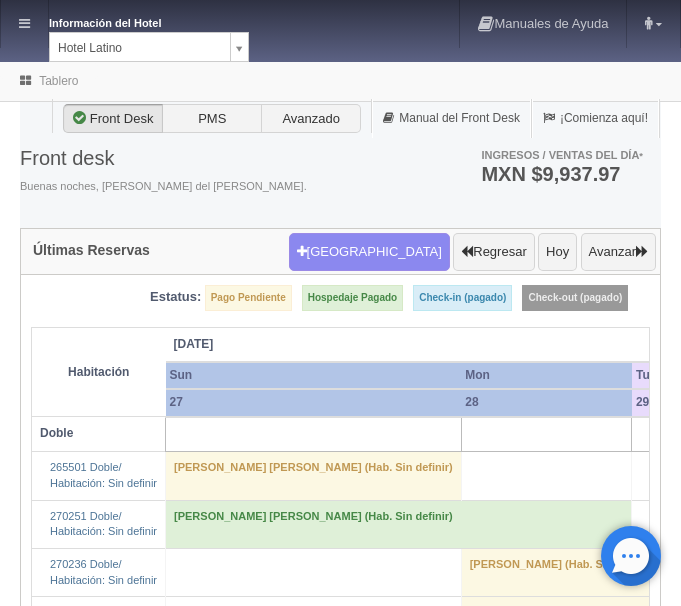 click on "Información del Hotel
Hotel Latino
HOTEL SAN FRANCISCO PLAZA
HOTEL UNIVERSO
Hotel Latino
Manuales de Ayuda
Actualizaciones recientes
ana del carmen
Mi Perfil
Salir / Log Out
Procesando...
Front desk
Reservas
Hotel y Habitaciones
Tarifas
Inventarios
Promociones
Cupones
Productos y Servicios" at bounding box center [340, 1590] 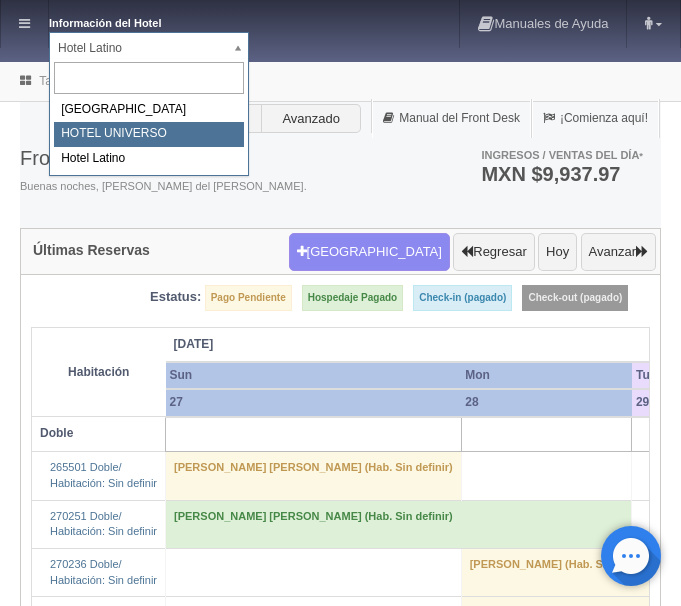select on "358" 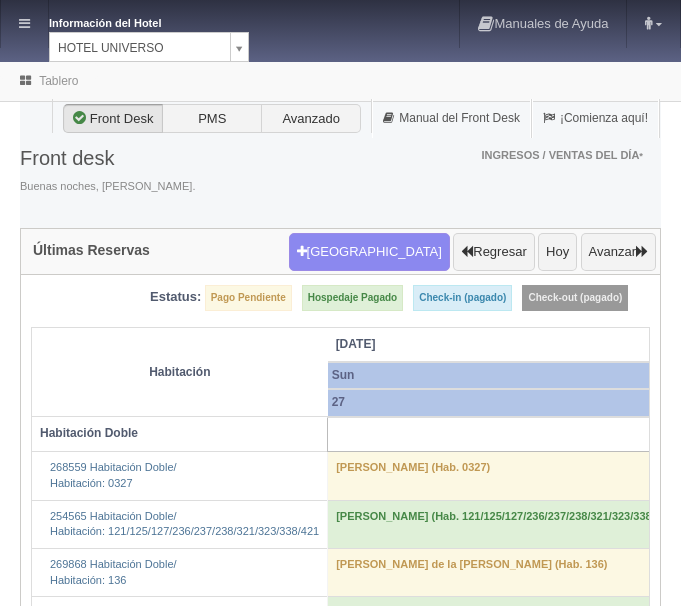 scroll, scrollTop: 0, scrollLeft: 0, axis: both 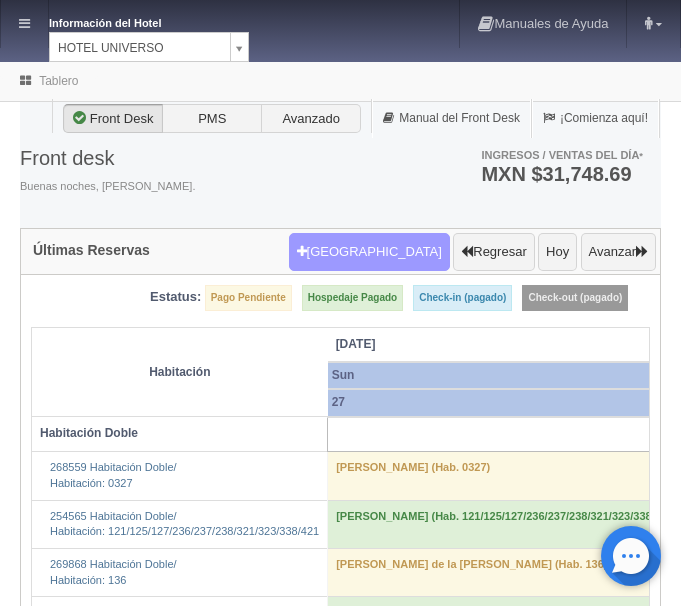 click on "Nueva Reserva" at bounding box center (369, 252) 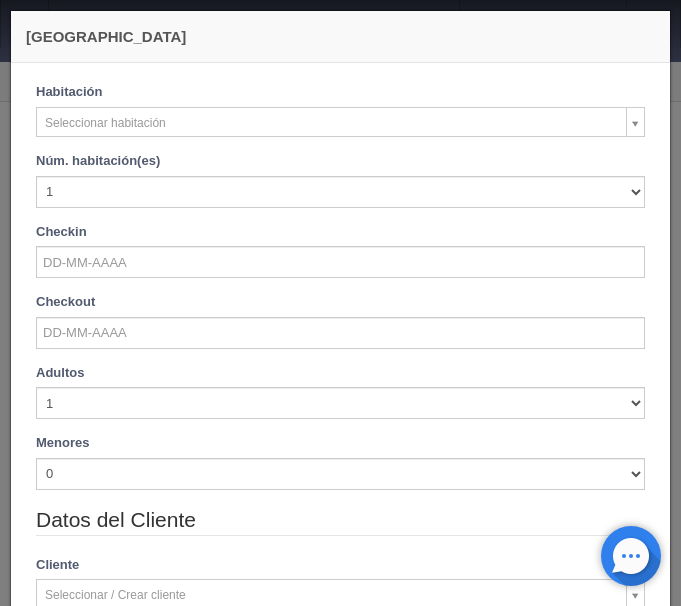 checkbox on "false" 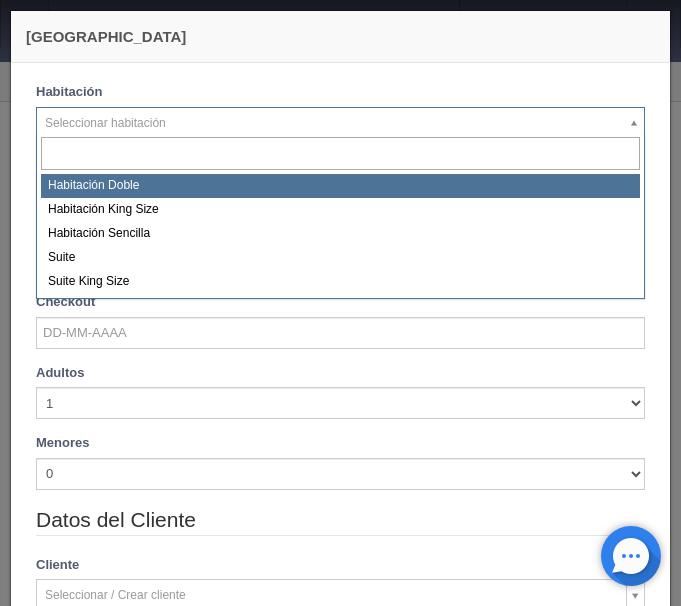 select on "583" 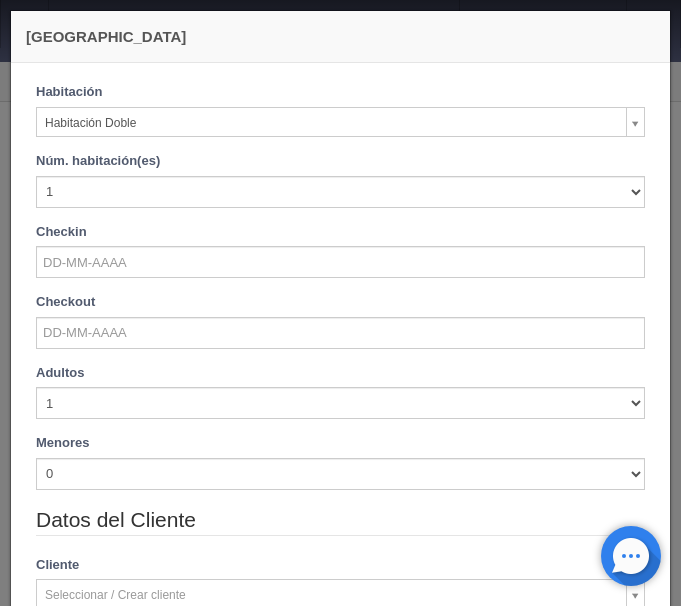 checkbox on "false" 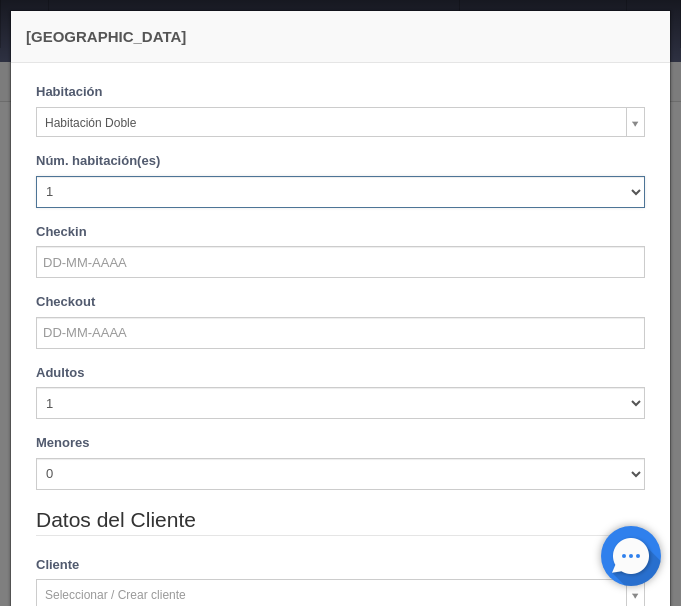 click on "1
2
3
4
5
6
7
8
9
10
11
12
13
14
15
16
17
18
19
20" at bounding box center (340, 192) 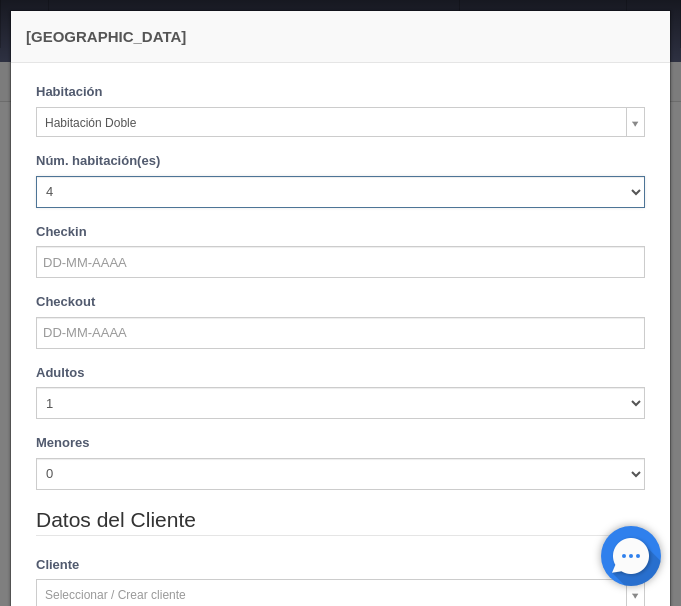 click on "4" at bounding box center [0, 0] 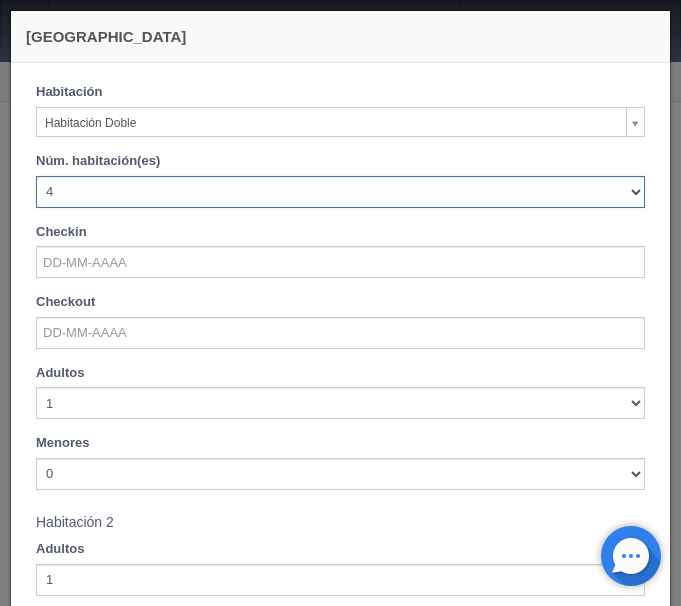 checkbox on "false" 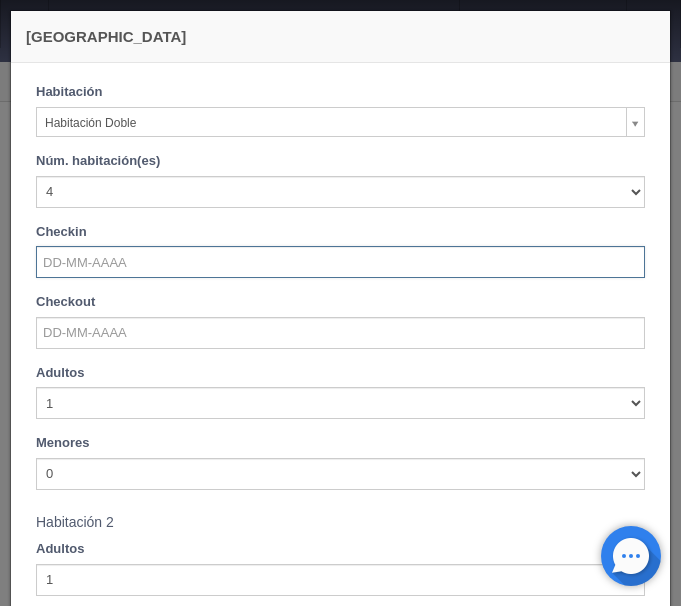 click at bounding box center [340, 262] 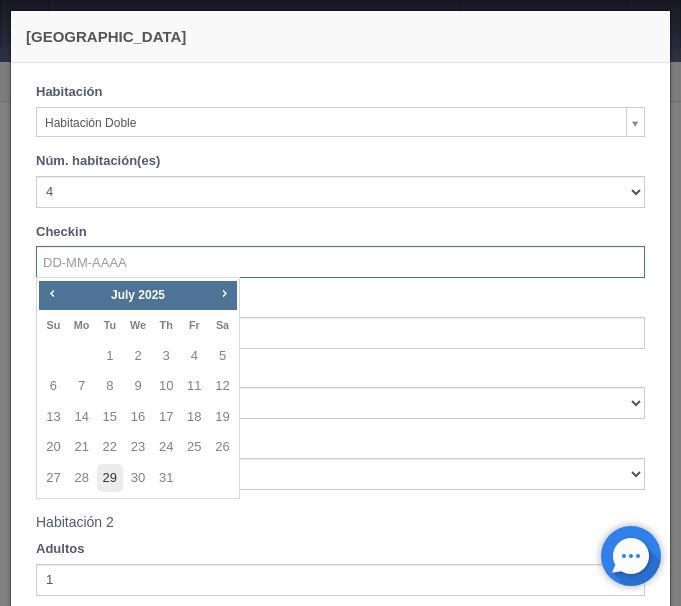 click on "29" at bounding box center (110, 478) 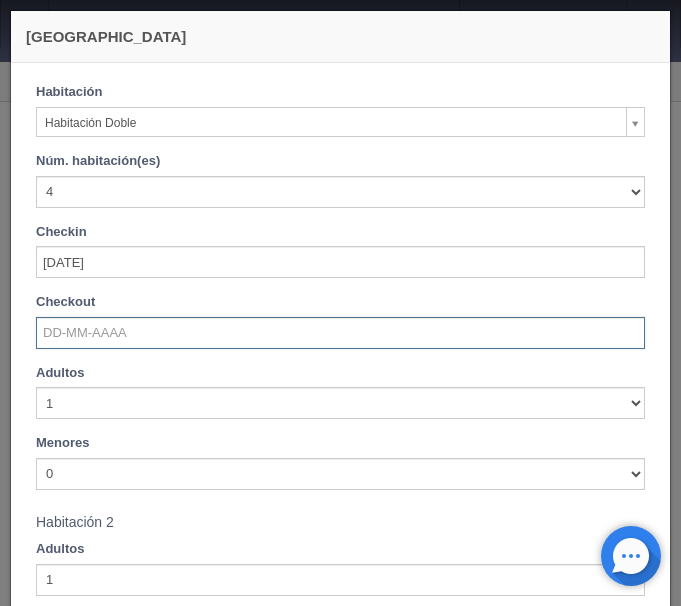 click at bounding box center (340, 333) 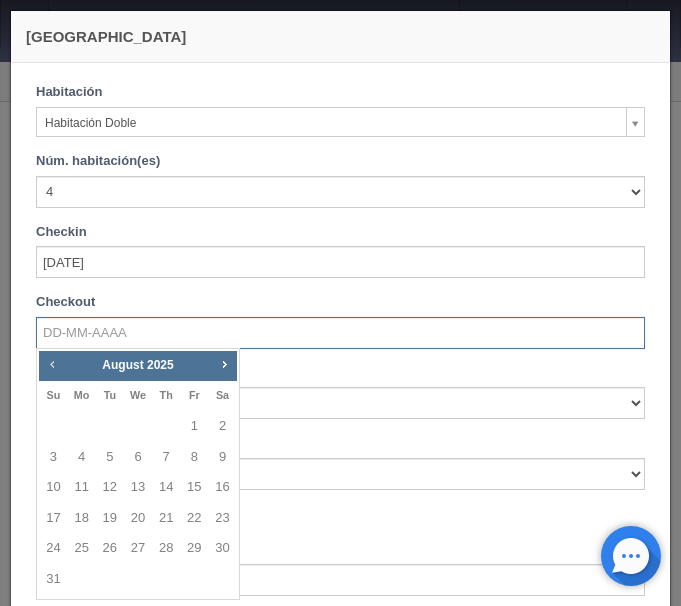 click on "Prev" at bounding box center [52, 364] 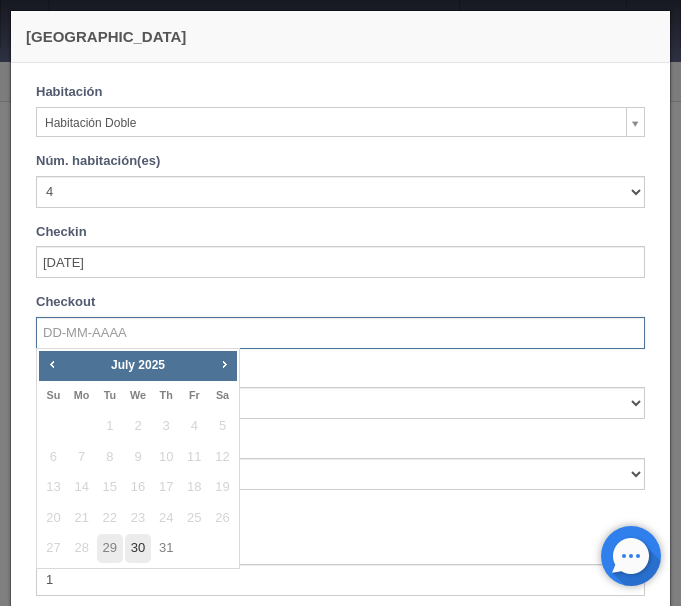 click on "30" at bounding box center [138, 548] 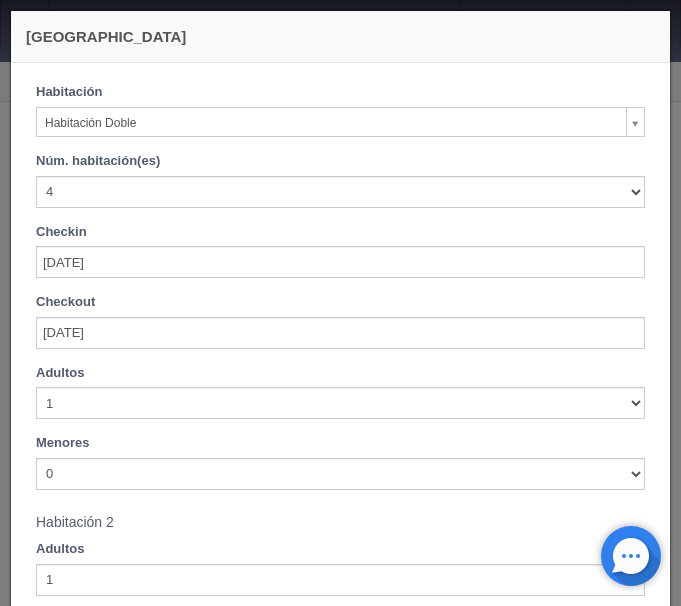 checkbox on "false" 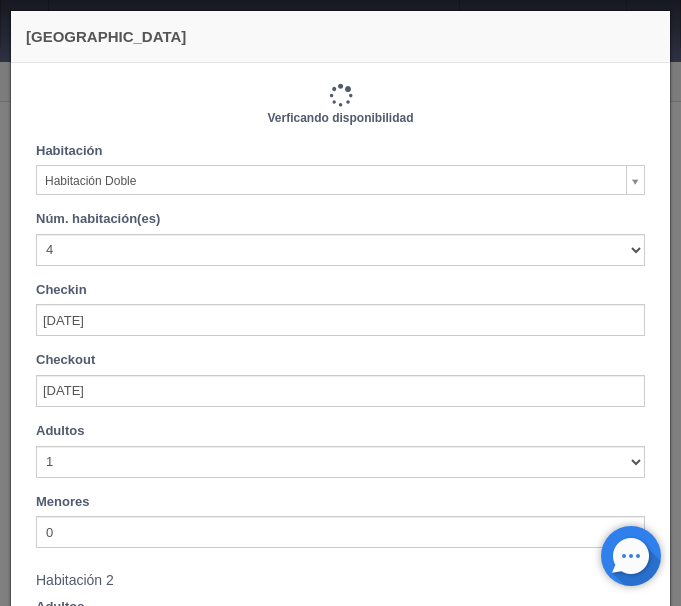 type on "4120.00" 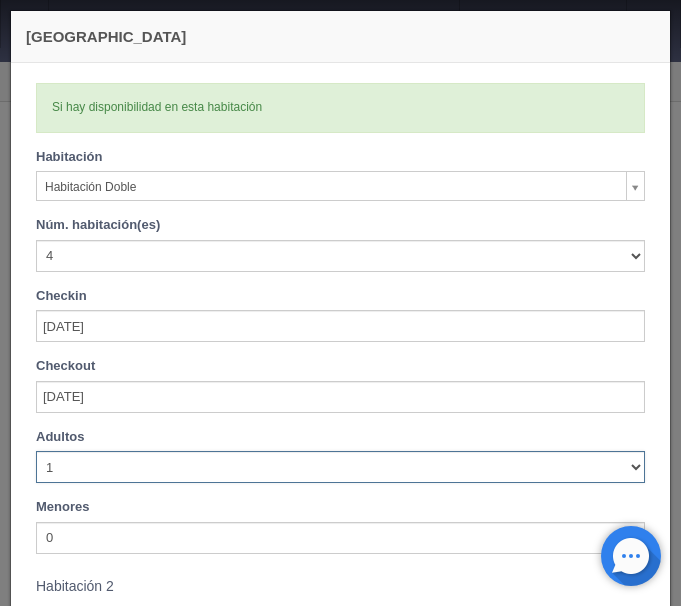 click on "1
2
3
4
5
6
7
8
9
10" at bounding box center [340, 467] 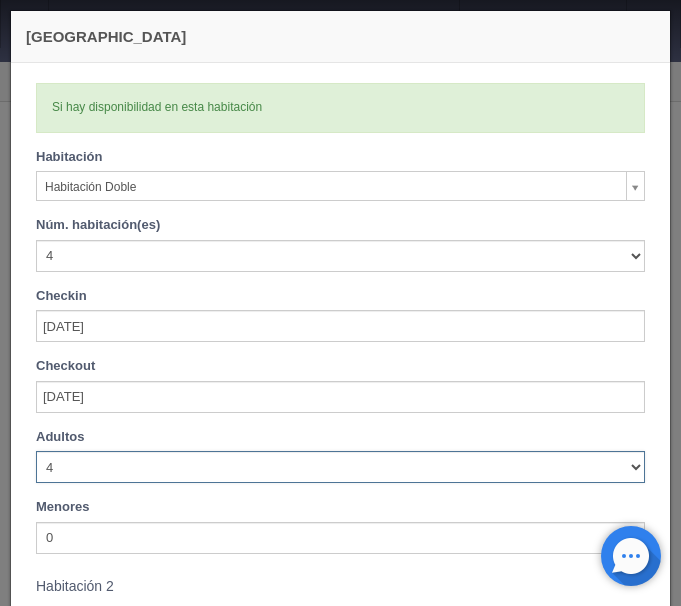 type 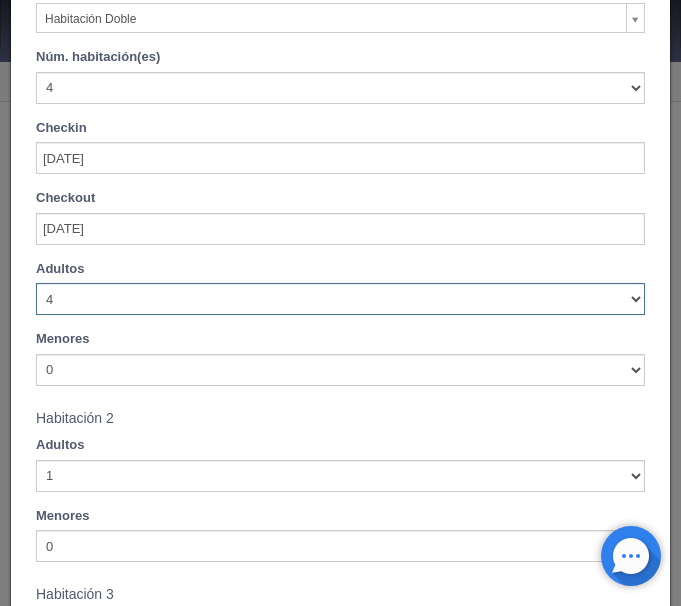 type on "4200.00" 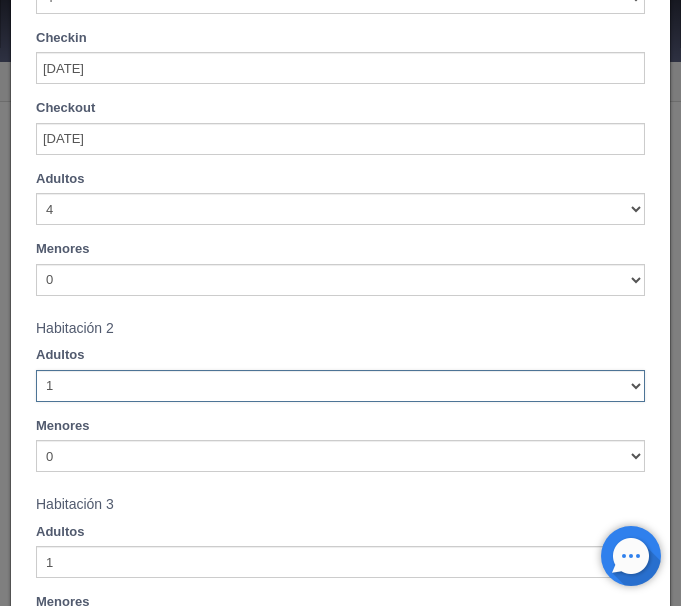 select on "4" 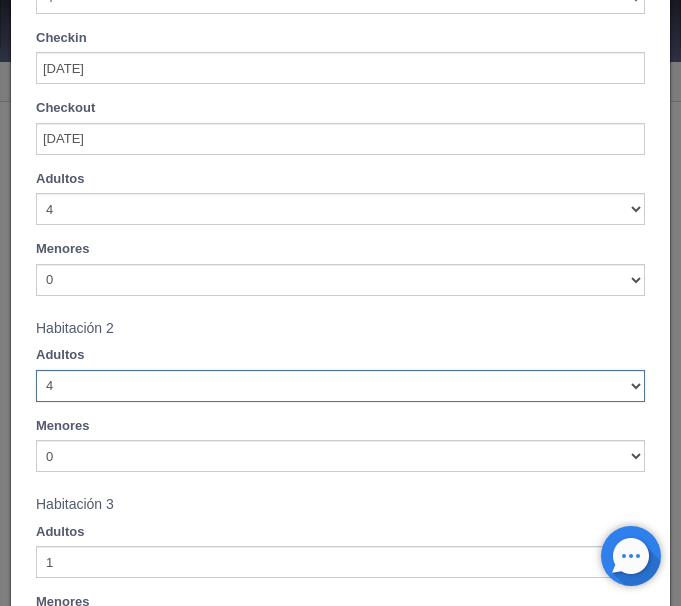 click on "4" at bounding box center (0, 0) 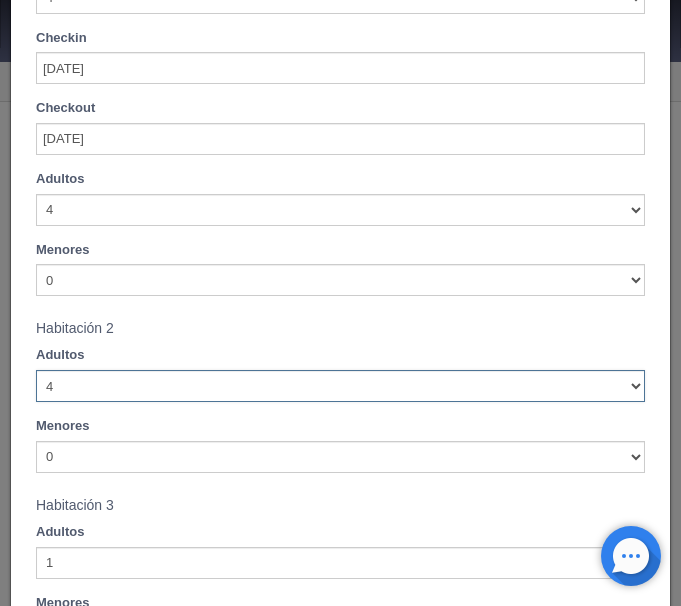 type on "4280.00" 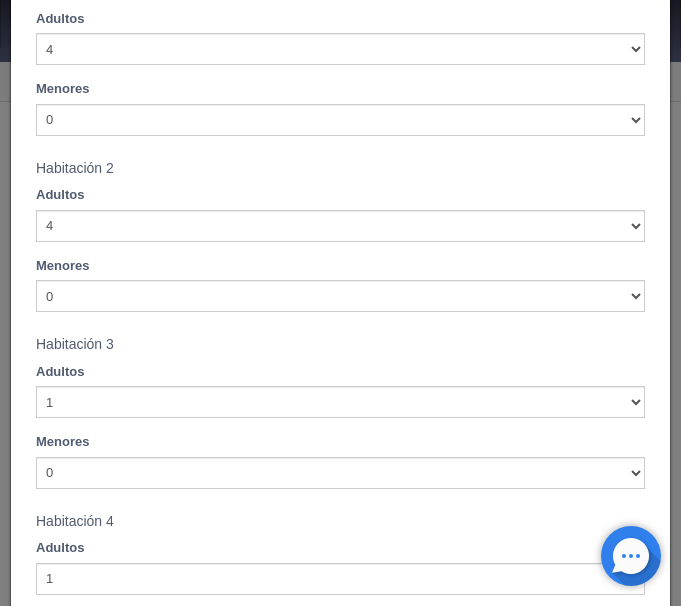 scroll, scrollTop: 426, scrollLeft: 0, axis: vertical 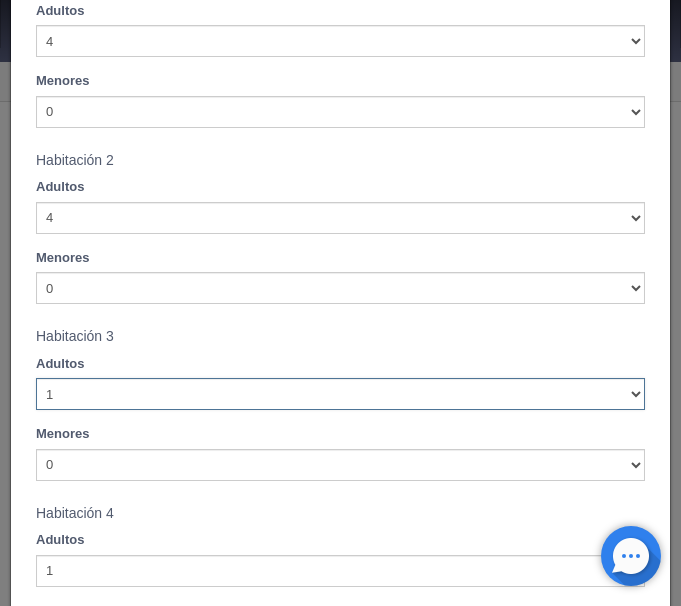 click on "1
2
3
4
5
6
7
8
9
10" at bounding box center (340, 394) 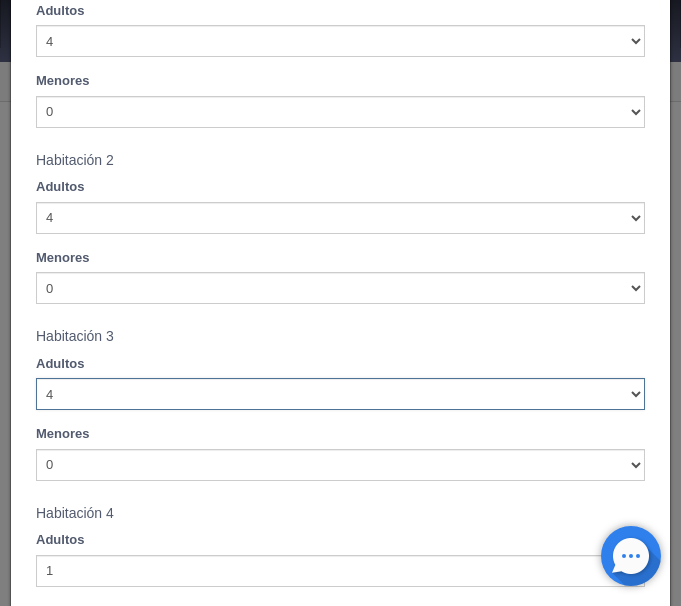 type 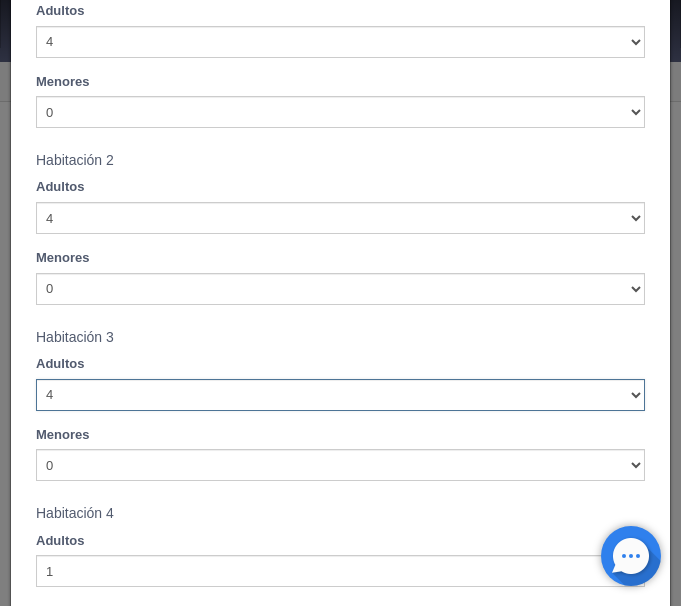 type on "4360.00" 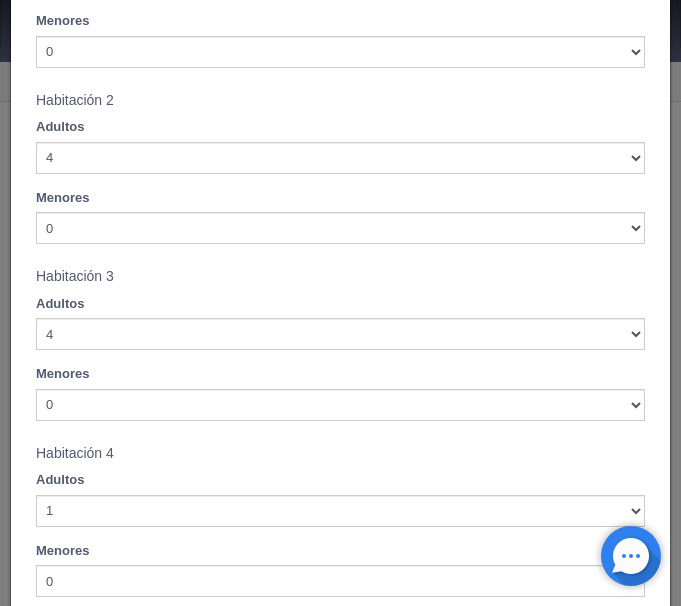 scroll, scrollTop: 510, scrollLeft: 0, axis: vertical 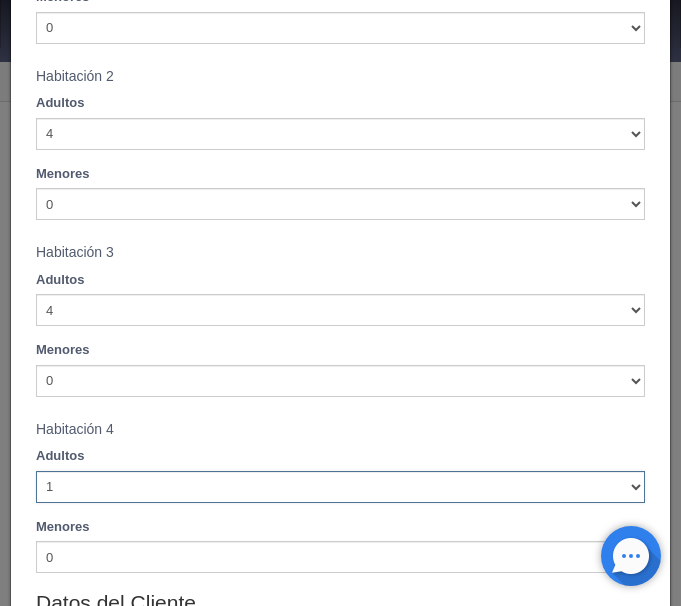 select on "4" 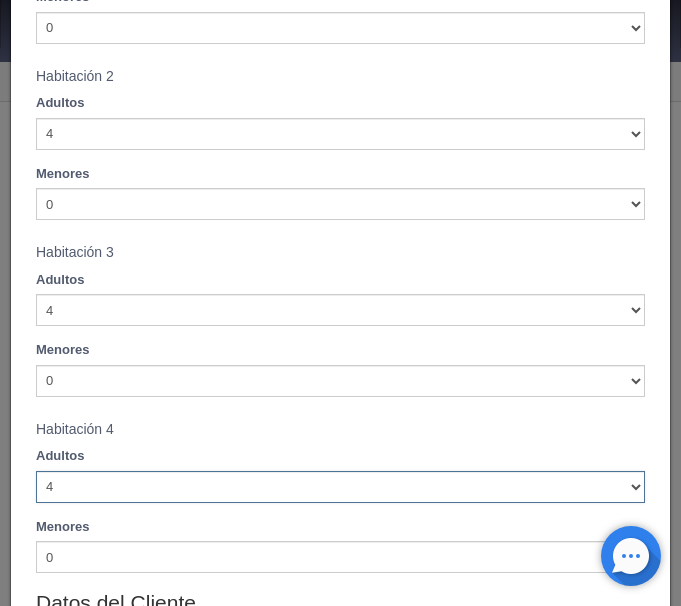 click on "4" at bounding box center (0, 0) 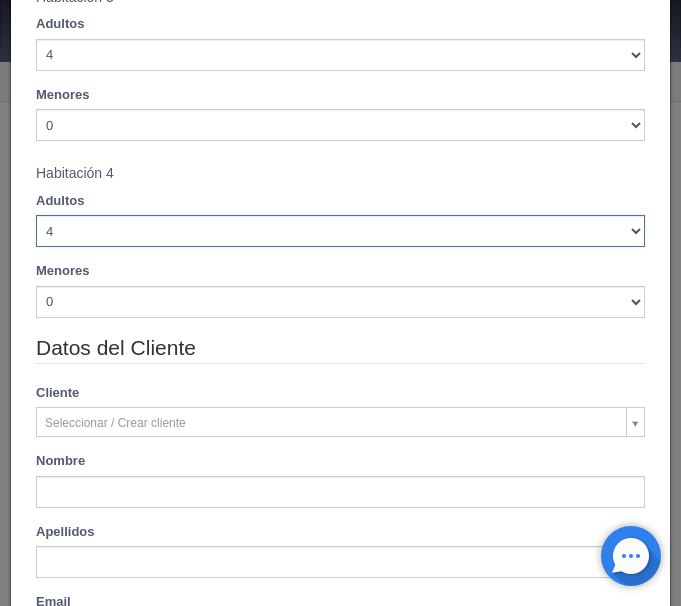 type on "4440.00" 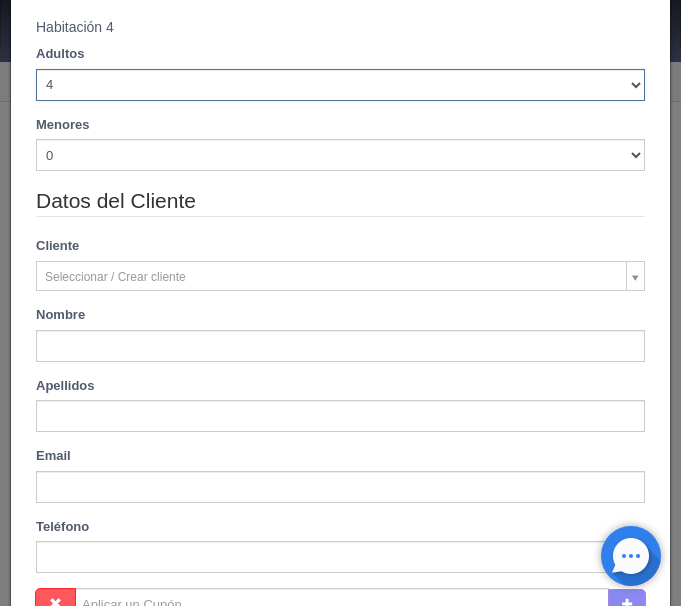 scroll, scrollTop: 930, scrollLeft: 0, axis: vertical 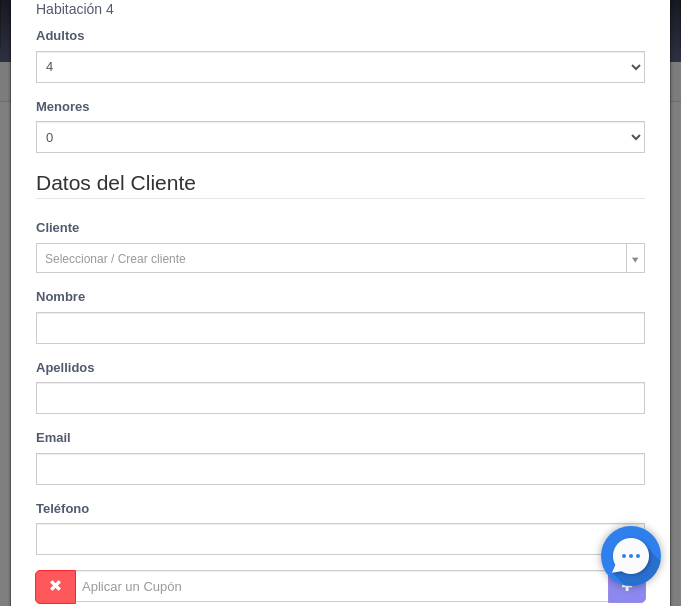 type on "linda" 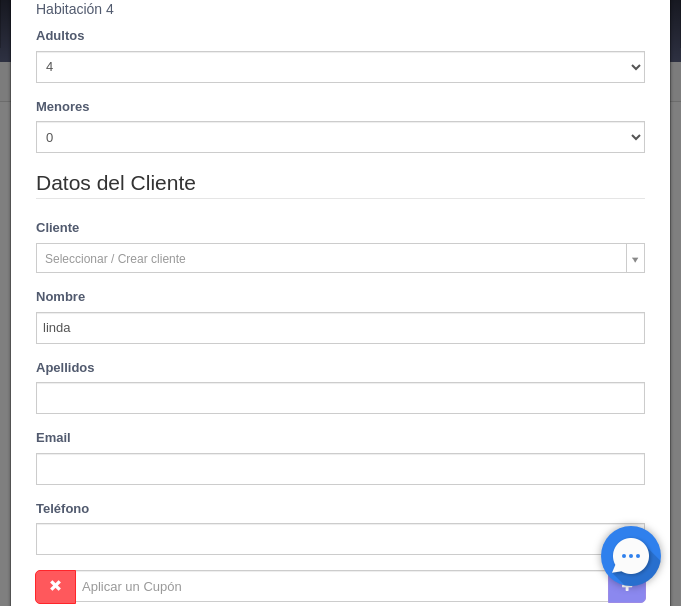 type on "perez" 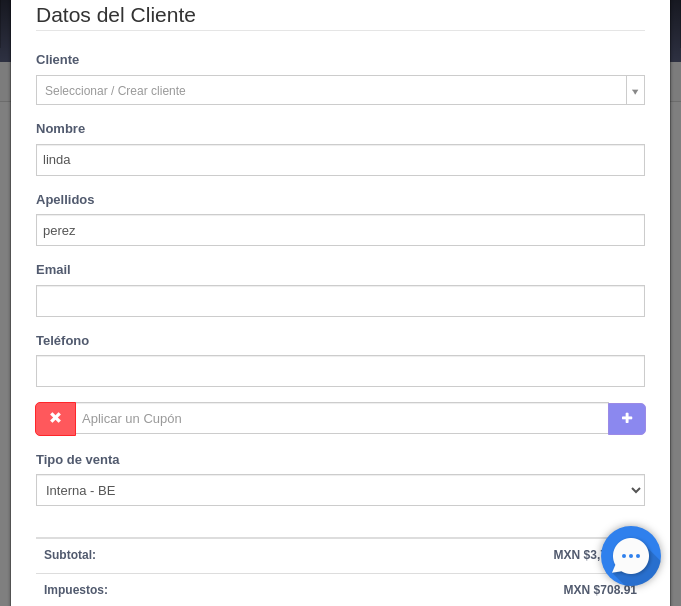 scroll, scrollTop: 1266, scrollLeft: 0, axis: vertical 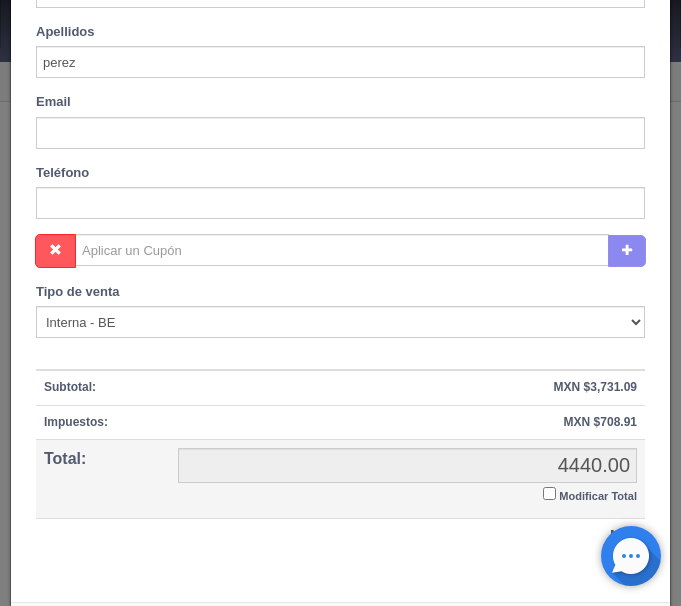 click on "Modificar Total" at bounding box center (549, 493) 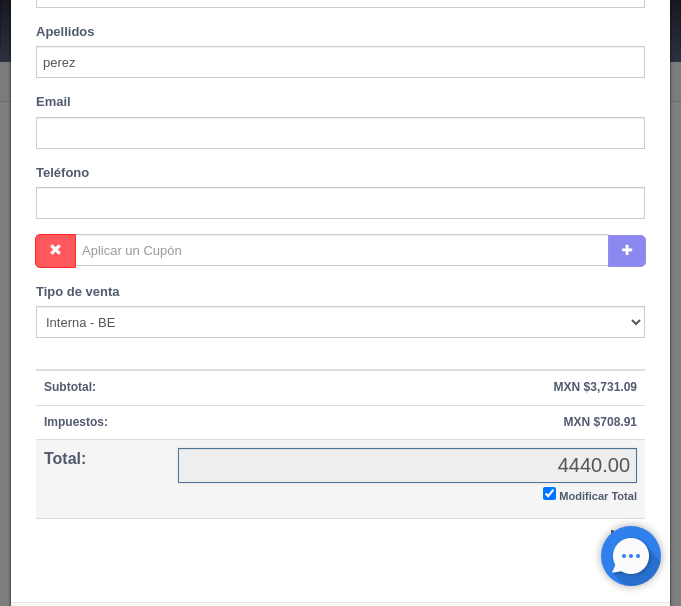 checkbox on "true" 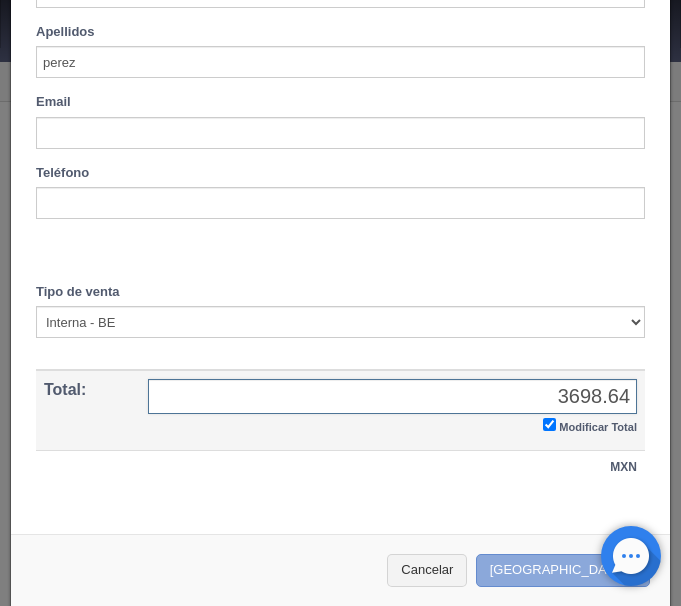 type on "3698.64" 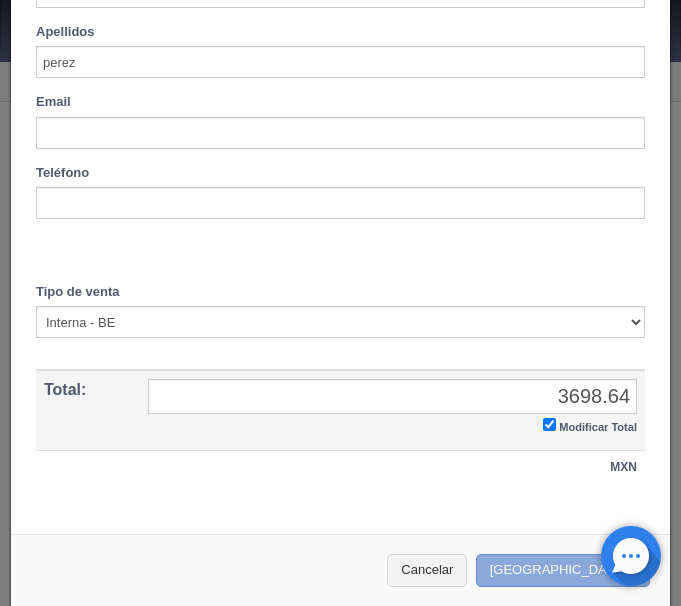 click on "[GEOGRAPHIC_DATA]" at bounding box center (563, 570) 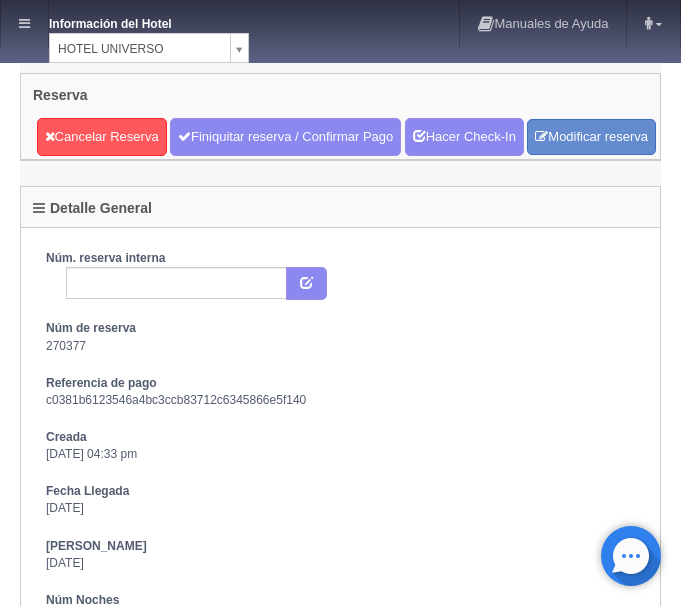 scroll, scrollTop: 0, scrollLeft: 0, axis: both 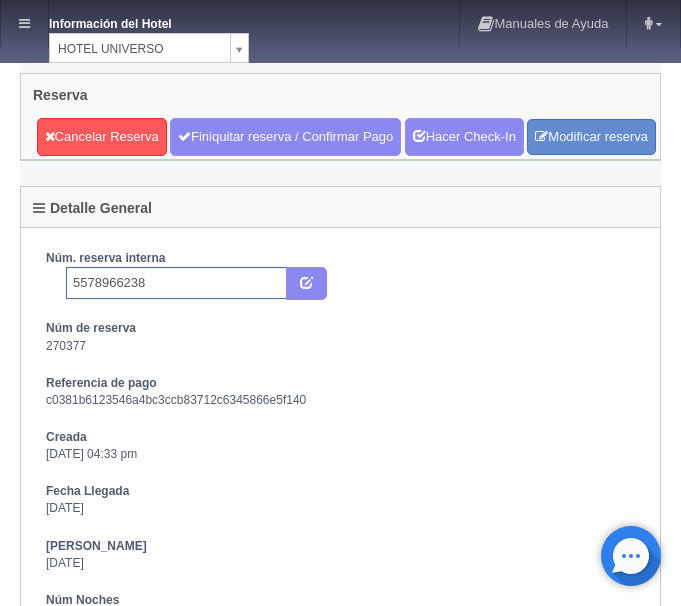 click on "5578966238" at bounding box center (176, 283) 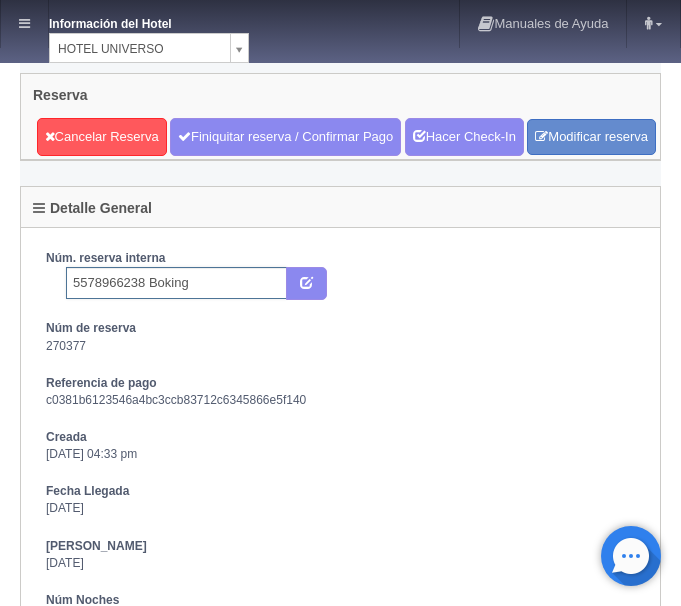 type on "5578966238 Booking" 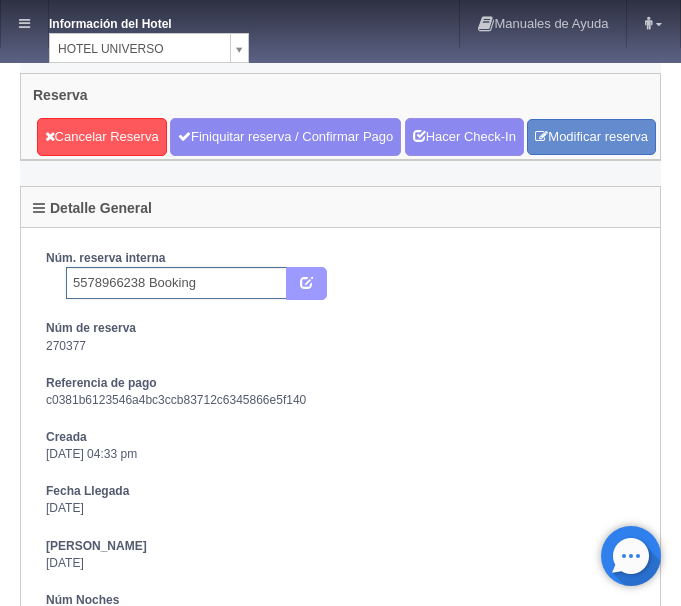 click at bounding box center (306, 281) 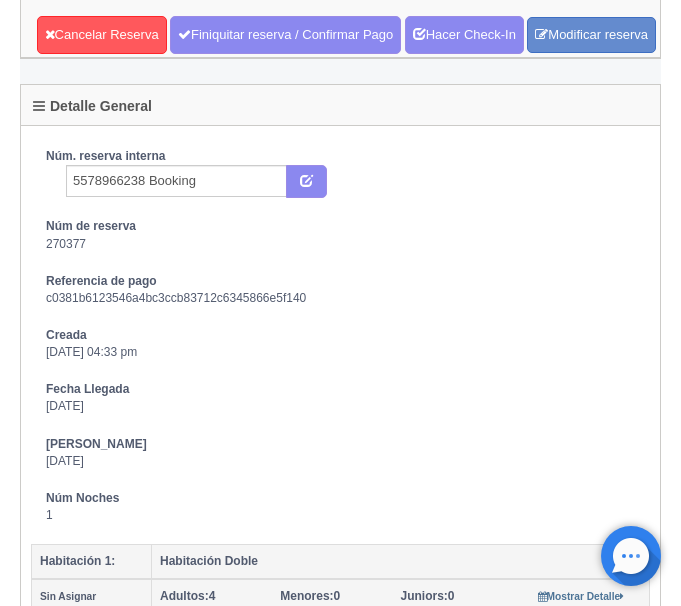 scroll, scrollTop: 0, scrollLeft: 0, axis: both 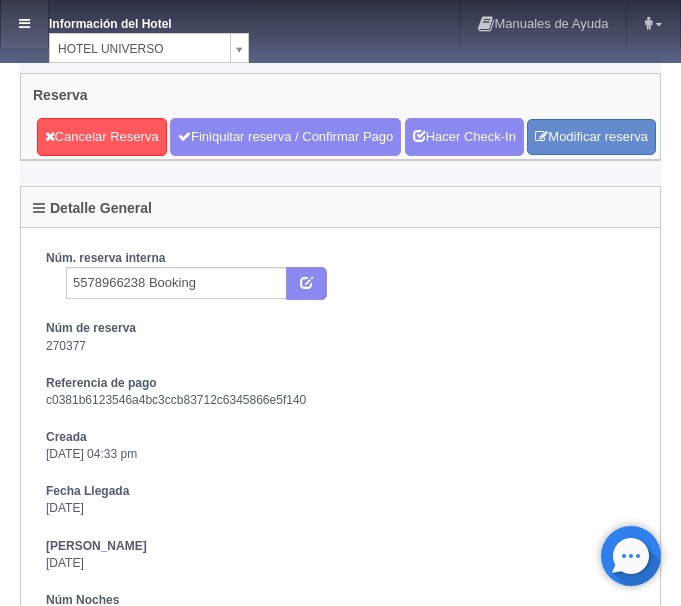 click at bounding box center [24, 24] 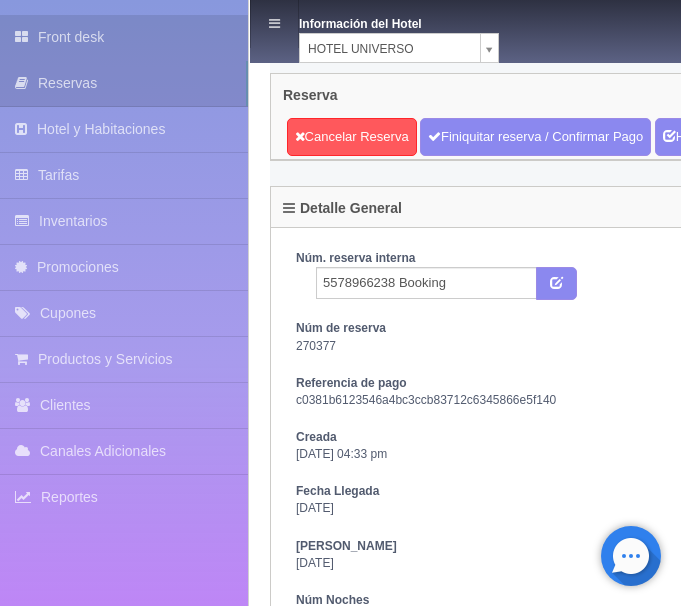 click on "Front desk" at bounding box center [124, 37] 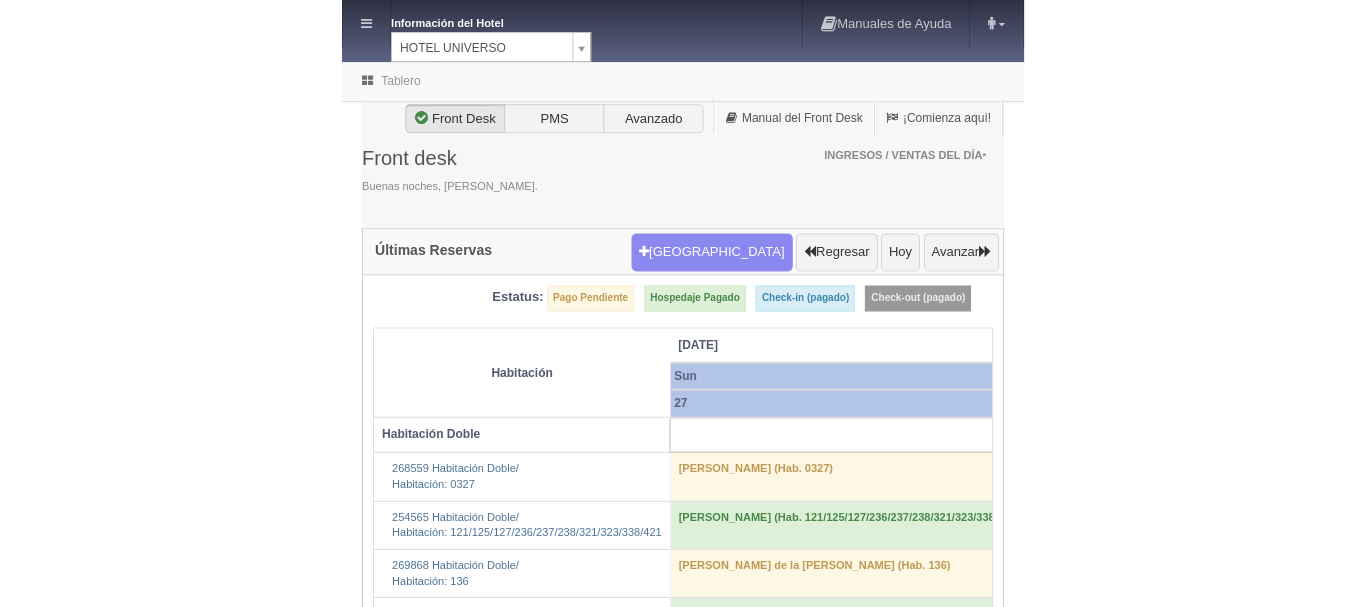 scroll, scrollTop: 0, scrollLeft: 0, axis: both 